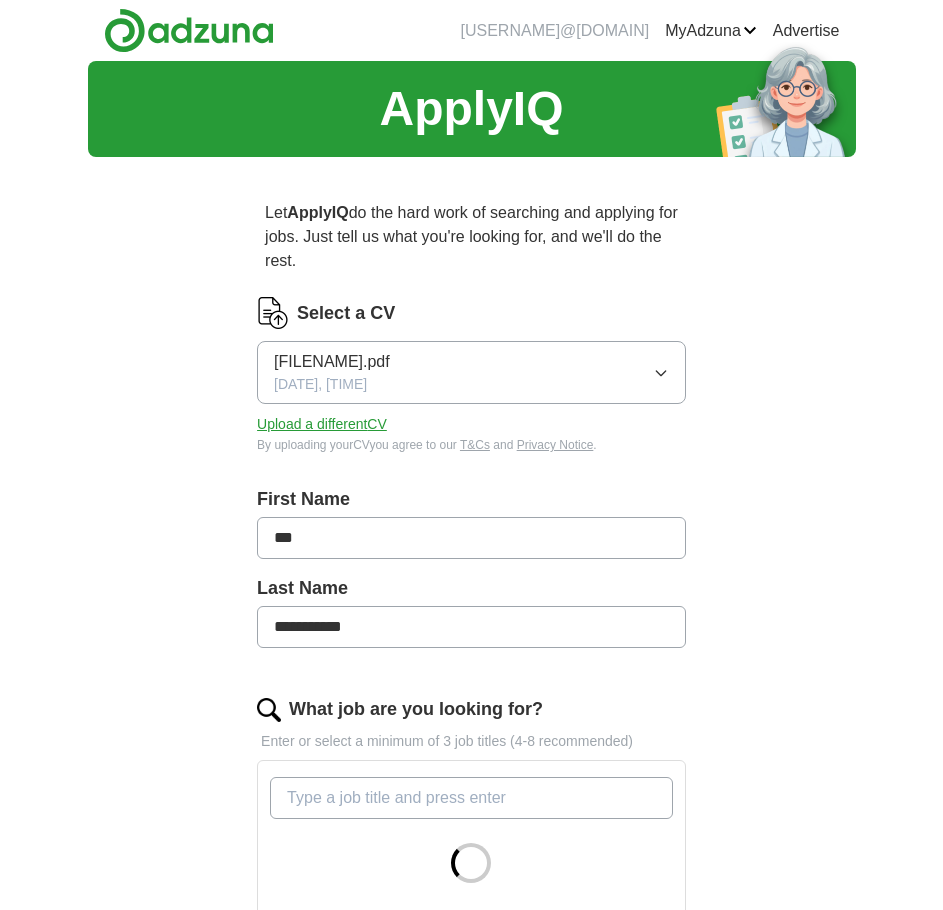 scroll, scrollTop: 0, scrollLeft: 0, axis: both 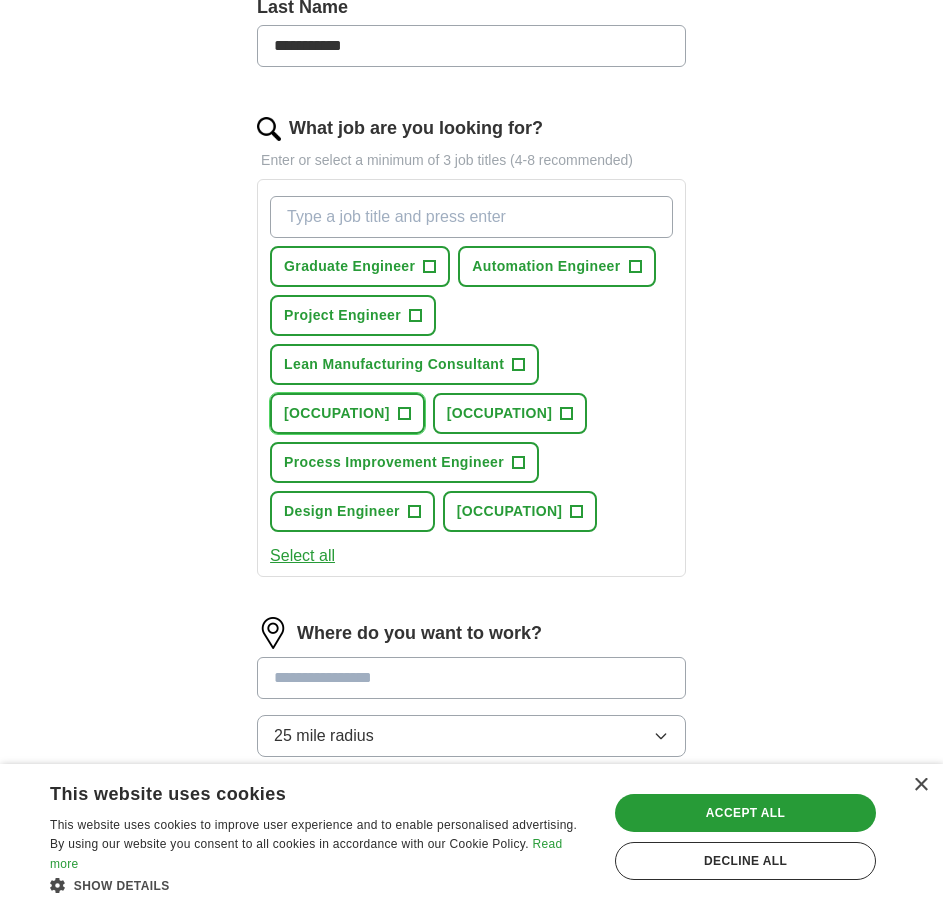 click on "+" at bounding box center [404, 414] 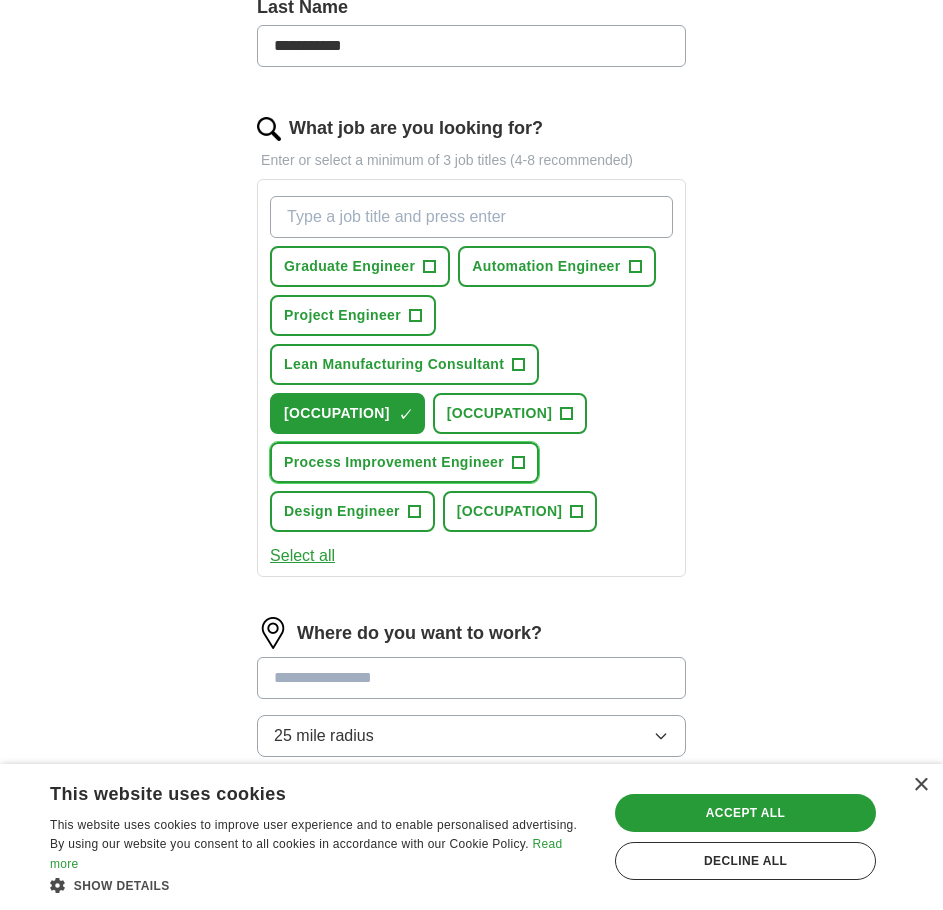 click on "+" at bounding box center [518, 463] 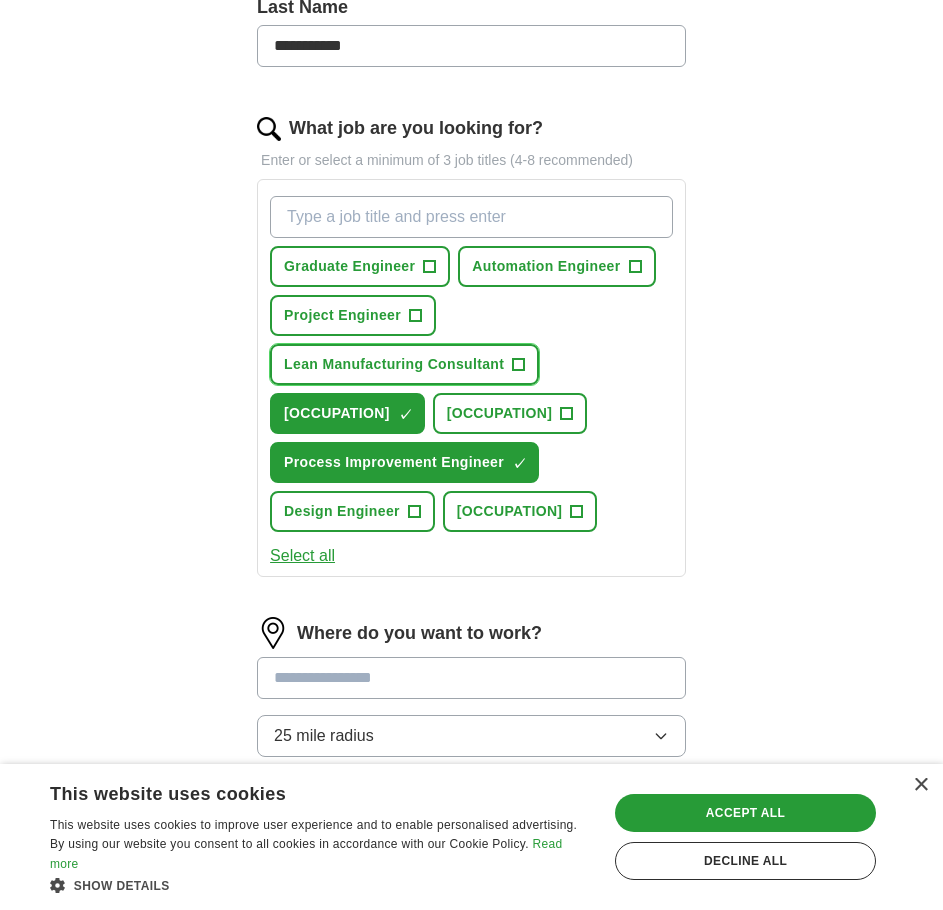 click on "+" at bounding box center (519, 365) 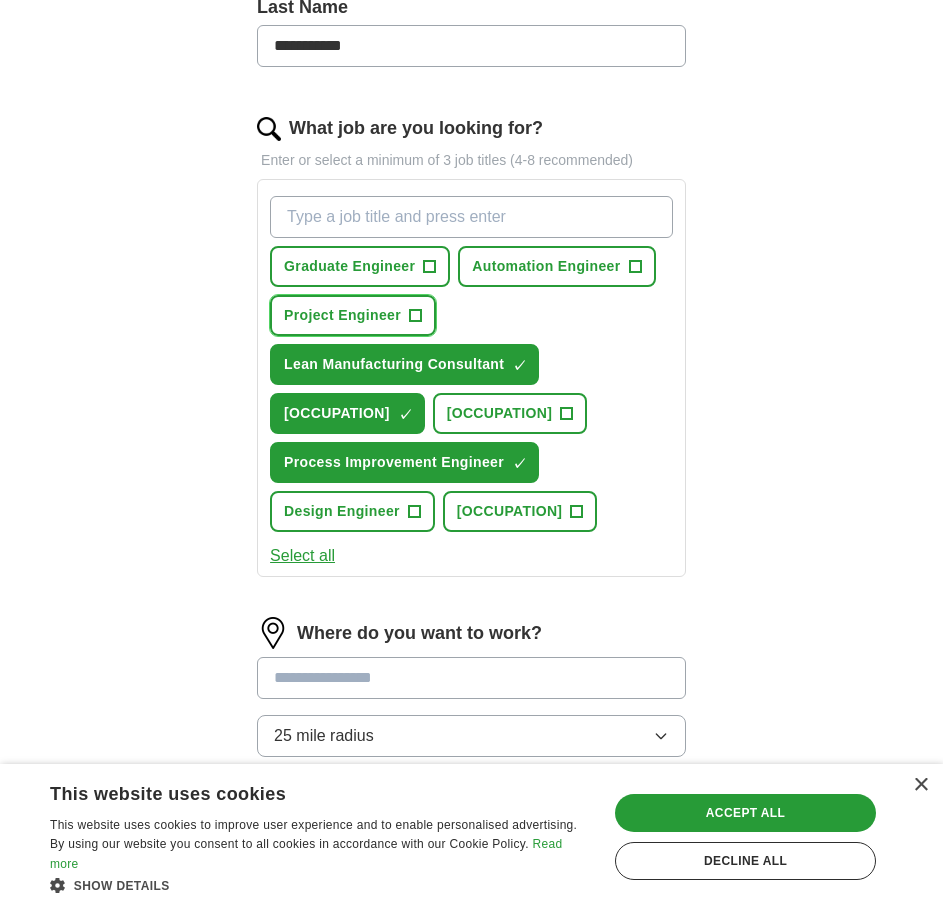 click on "+" at bounding box center (415, 316) 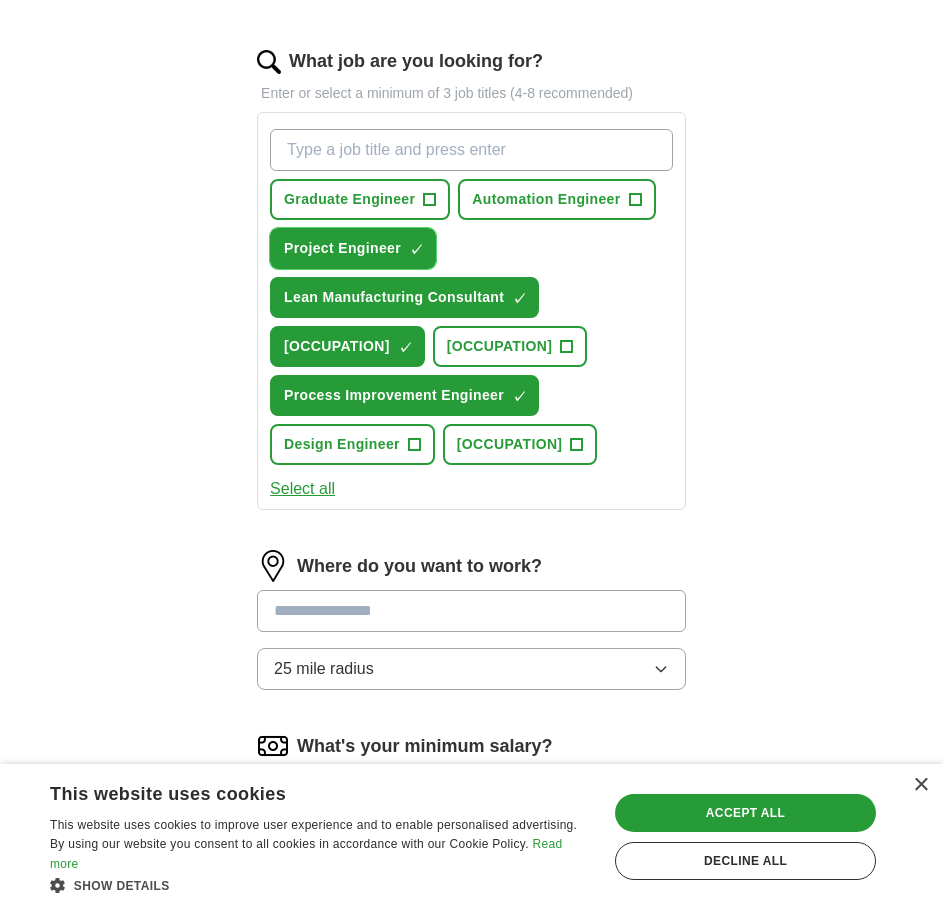 scroll, scrollTop: 681, scrollLeft: 0, axis: vertical 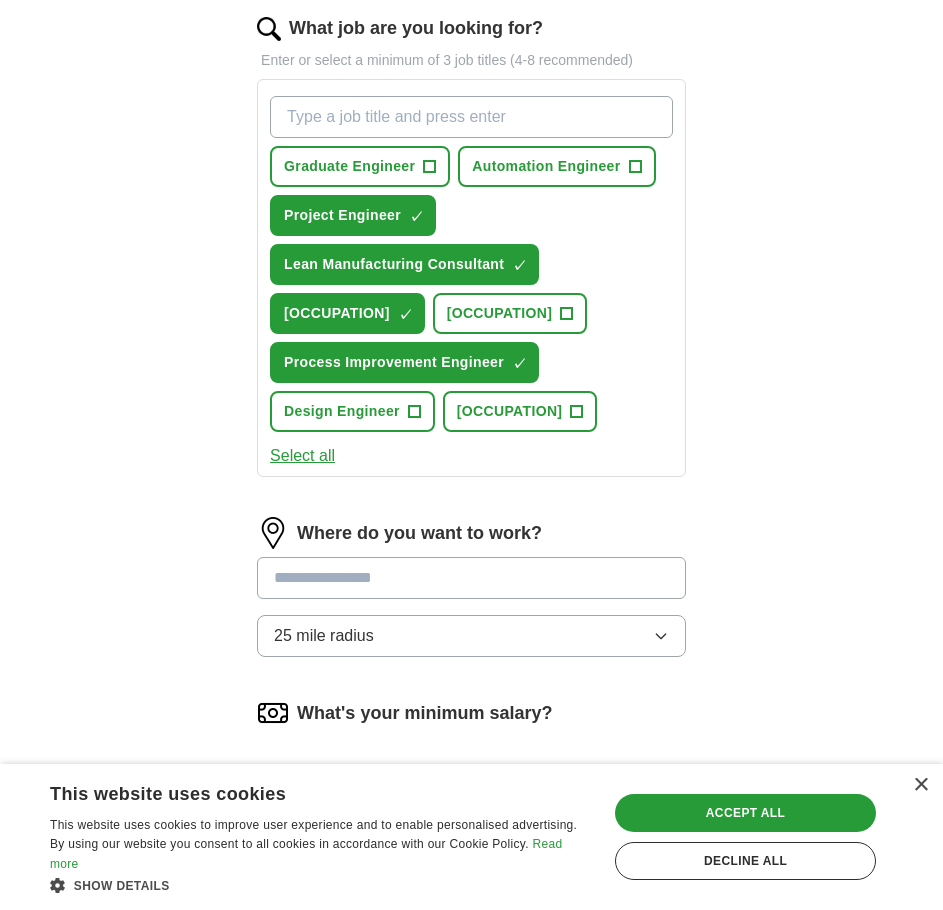 click on "Select all" at bounding box center [302, 456] 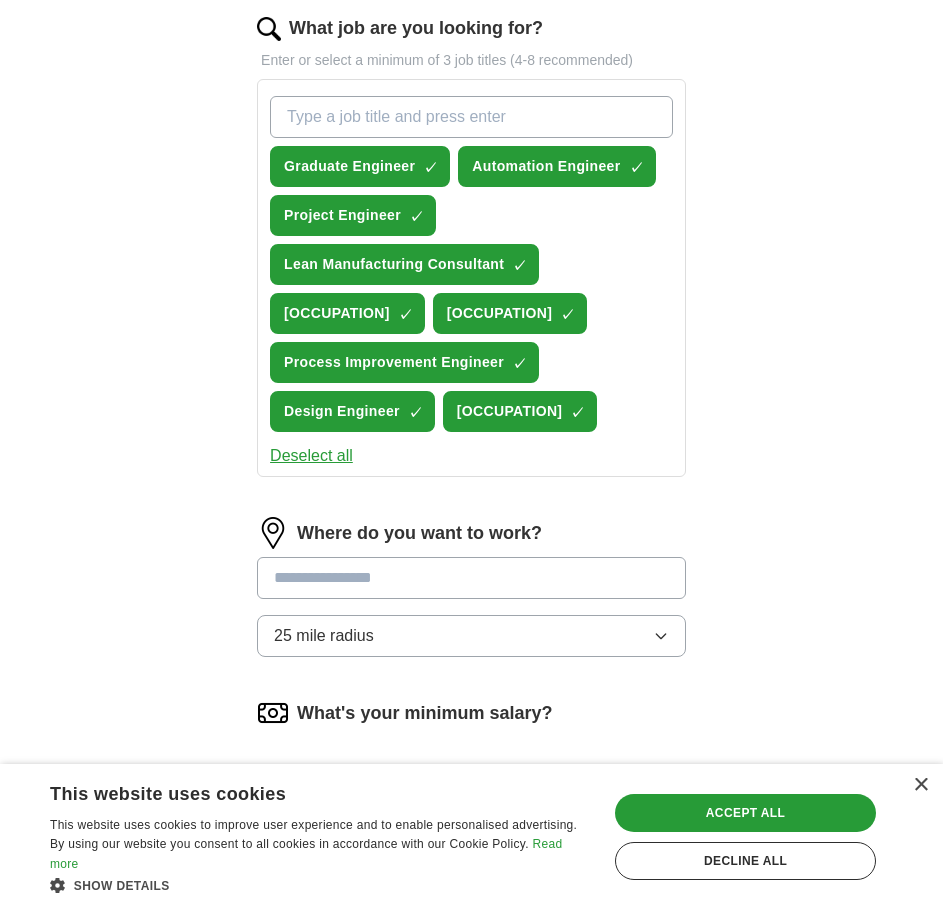 click on "Deselect all" at bounding box center [311, 456] 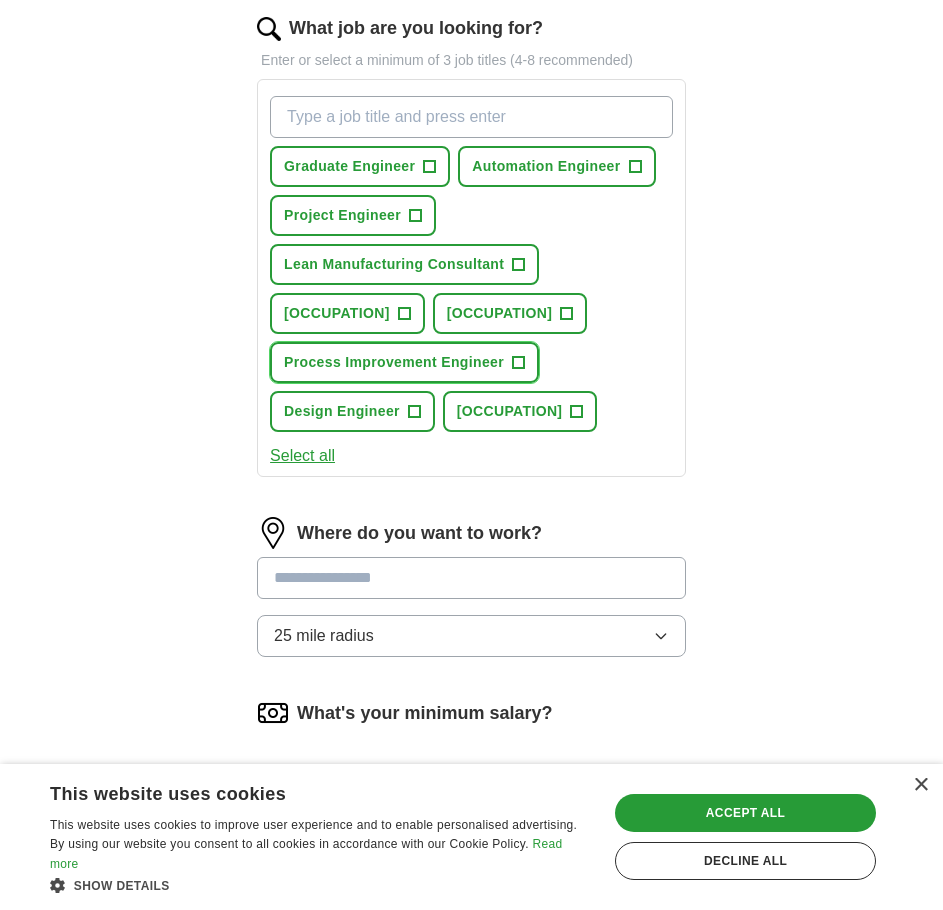 click on "Process Improvement Engineer" at bounding box center [394, 362] 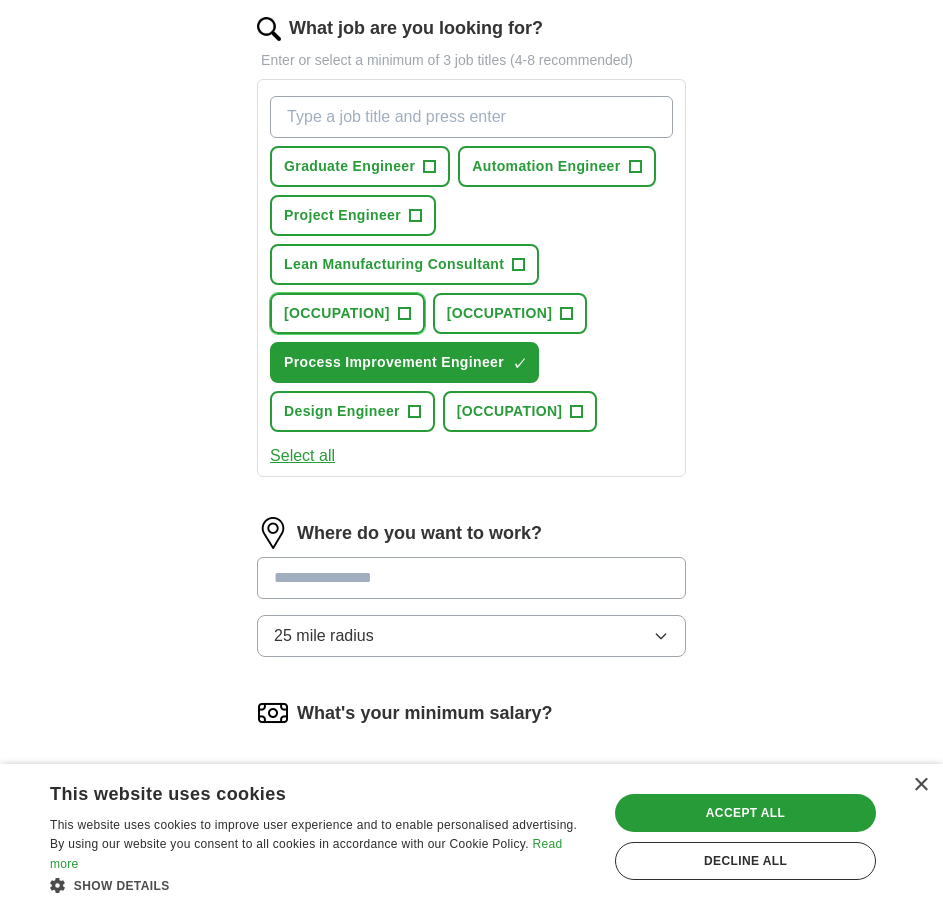 click on "[OCCUPATION]" at bounding box center [337, 313] 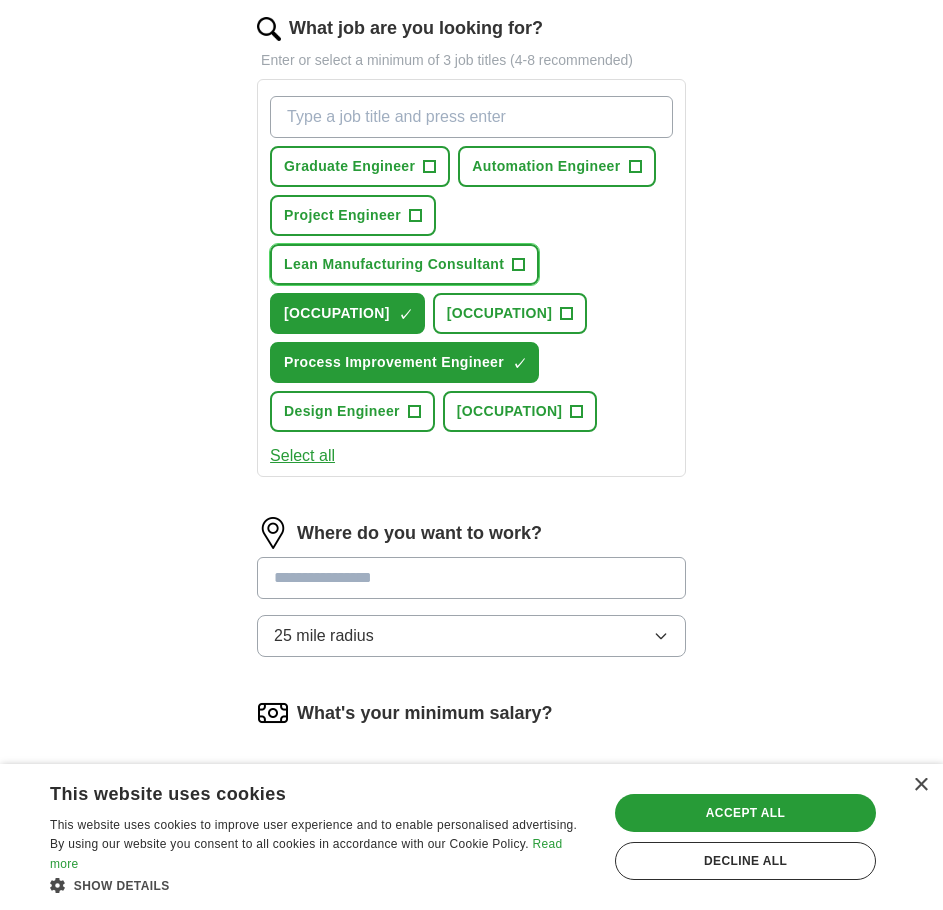 click on "[OCCUPATION] +" at bounding box center (404, 264) 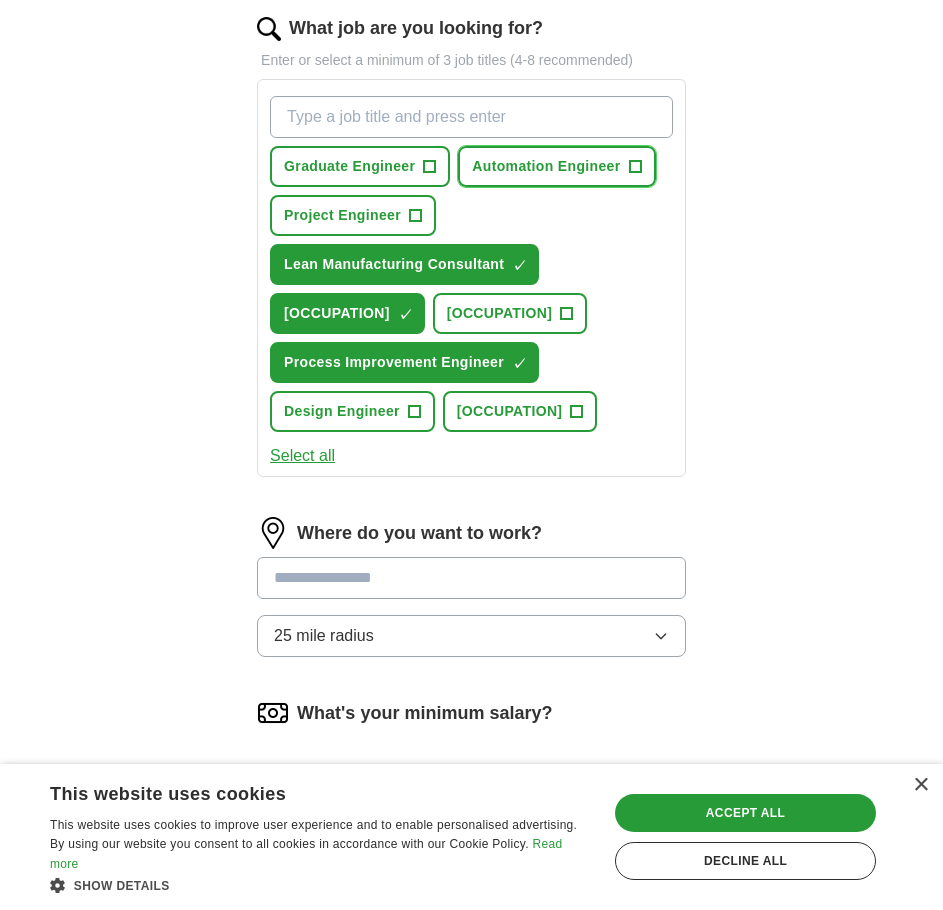 click on "Automation Engineer" at bounding box center (546, 166) 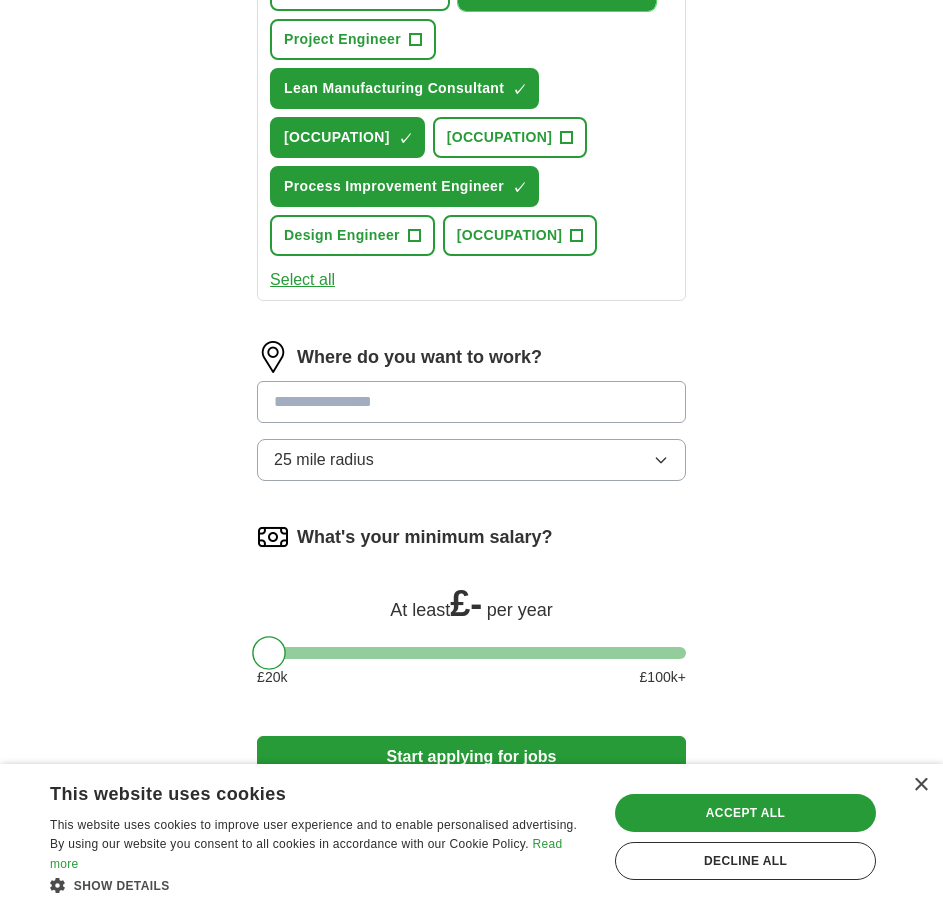 scroll, scrollTop: 981, scrollLeft: 0, axis: vertical 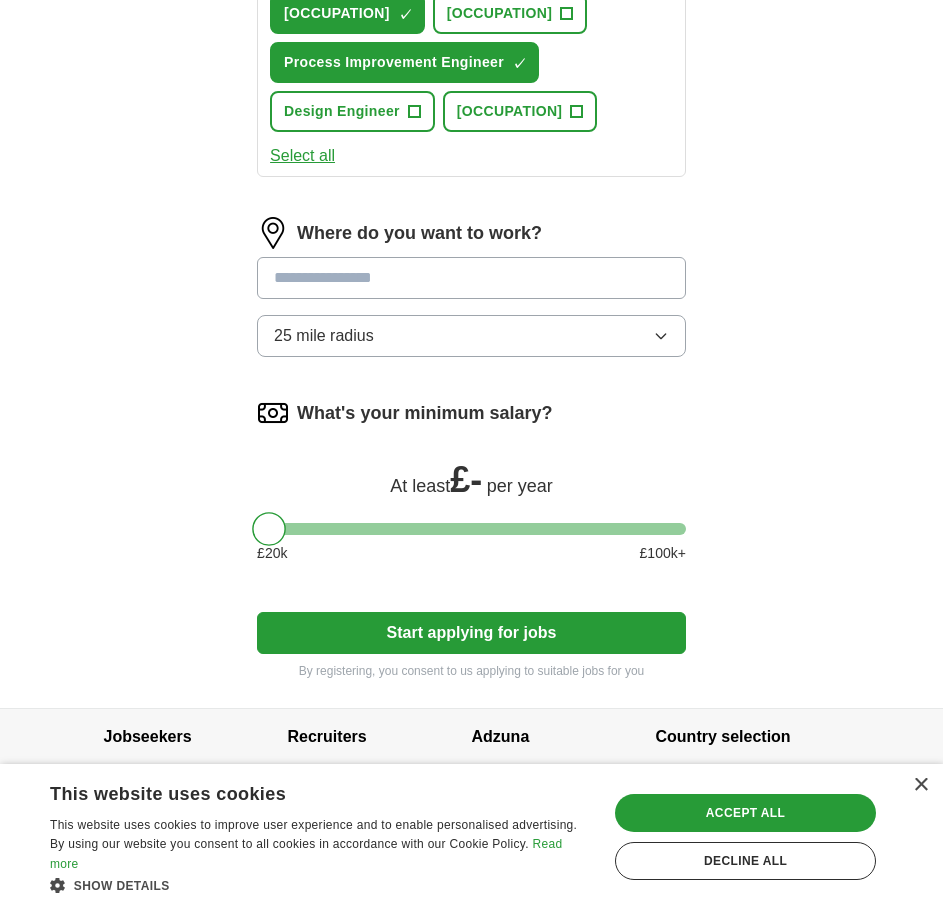 click on "£ -" at bounding box center [466, 479] 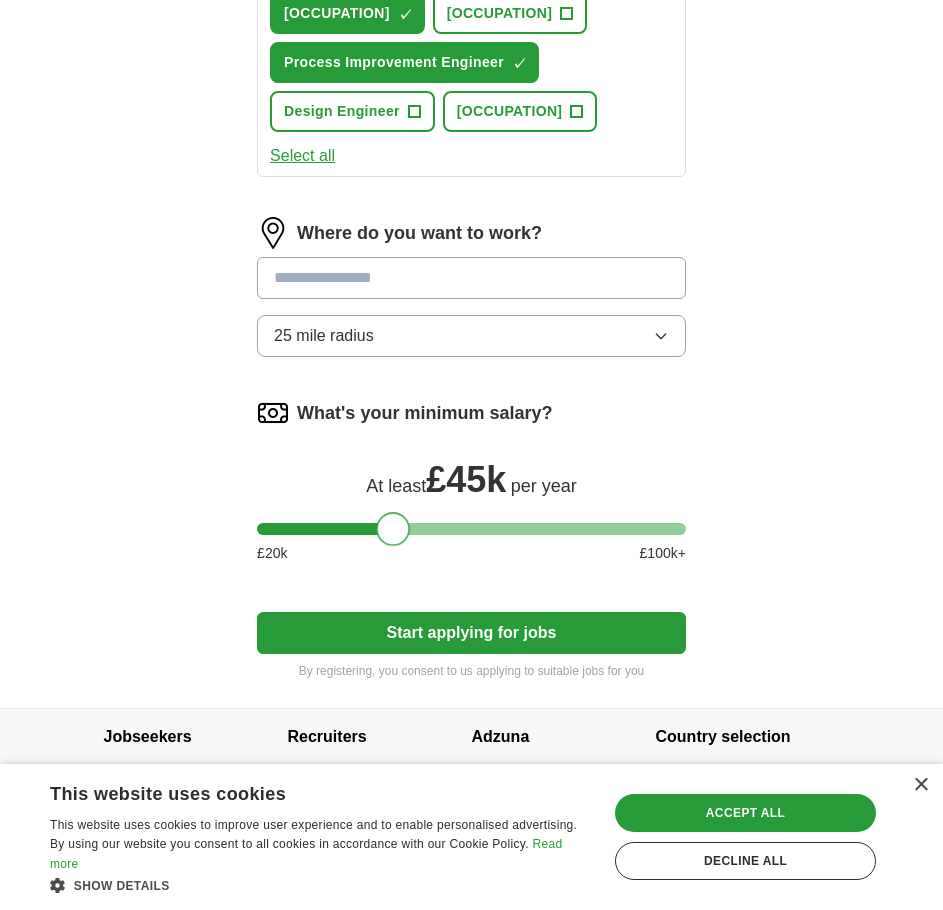 drag, startPoint x: 261, startPoint y: 526, endPoint x: 388, endPoint y: 523, distance: 127.03543 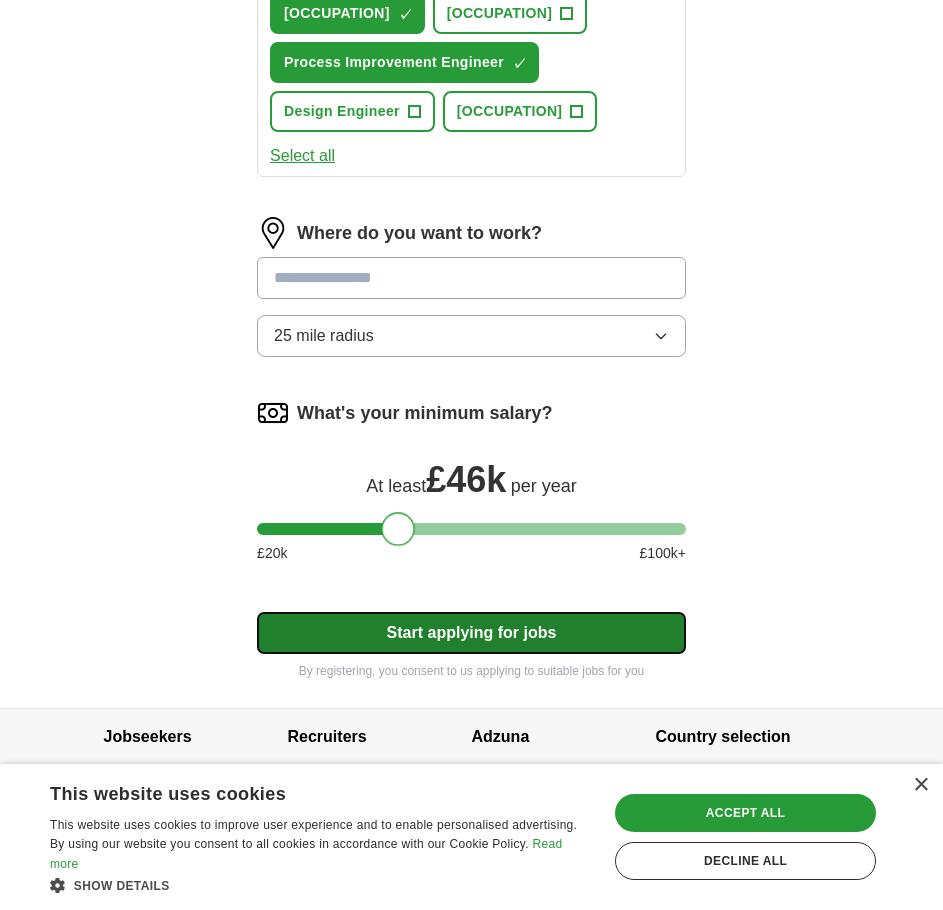 click on "Start applying for jobs" at bounding box center (471, 633) 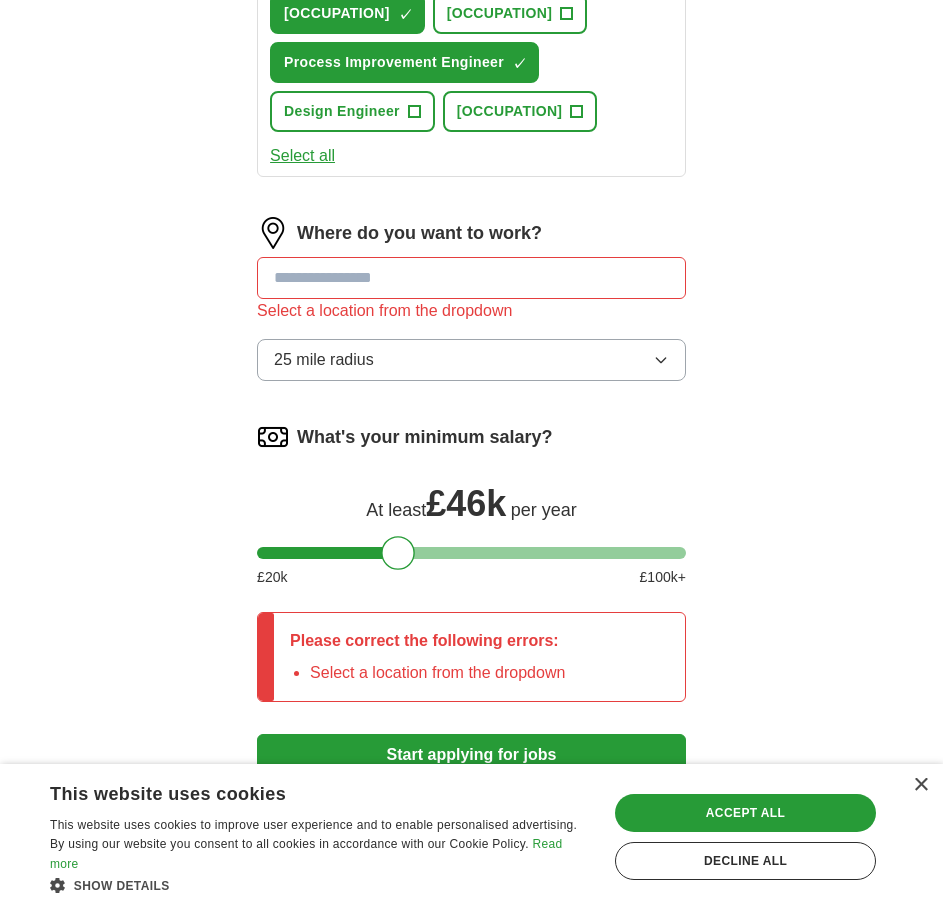 click at bounding box center (471, 278) 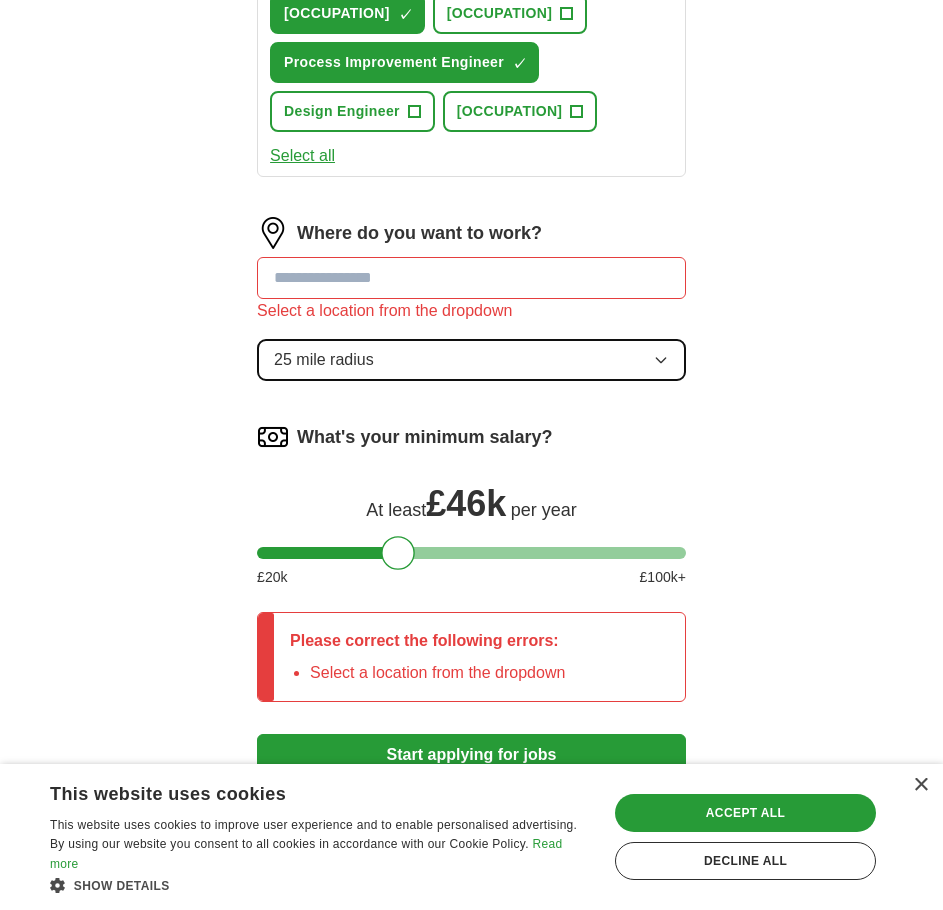 click on "25 mile radius" at bounding box center [471, 360] 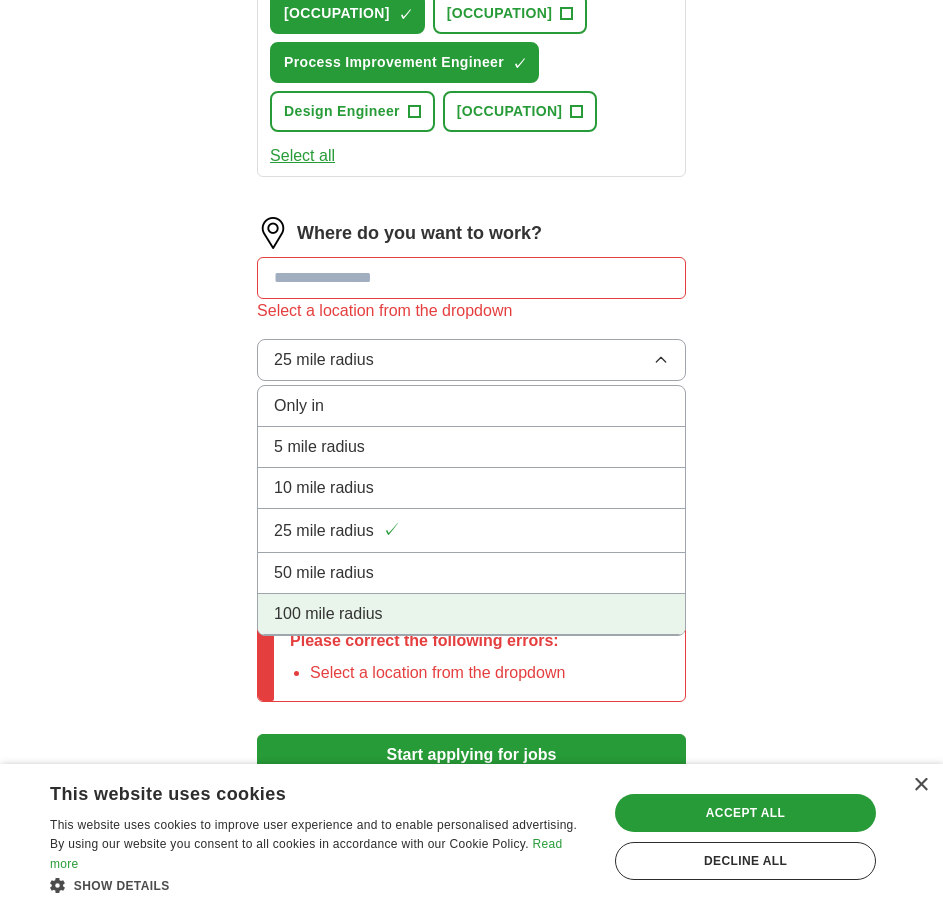 drag, startPoint x: 347, startPoint y: 611, endPoint x: 366, endPoint y: 557, distance: 57.245087 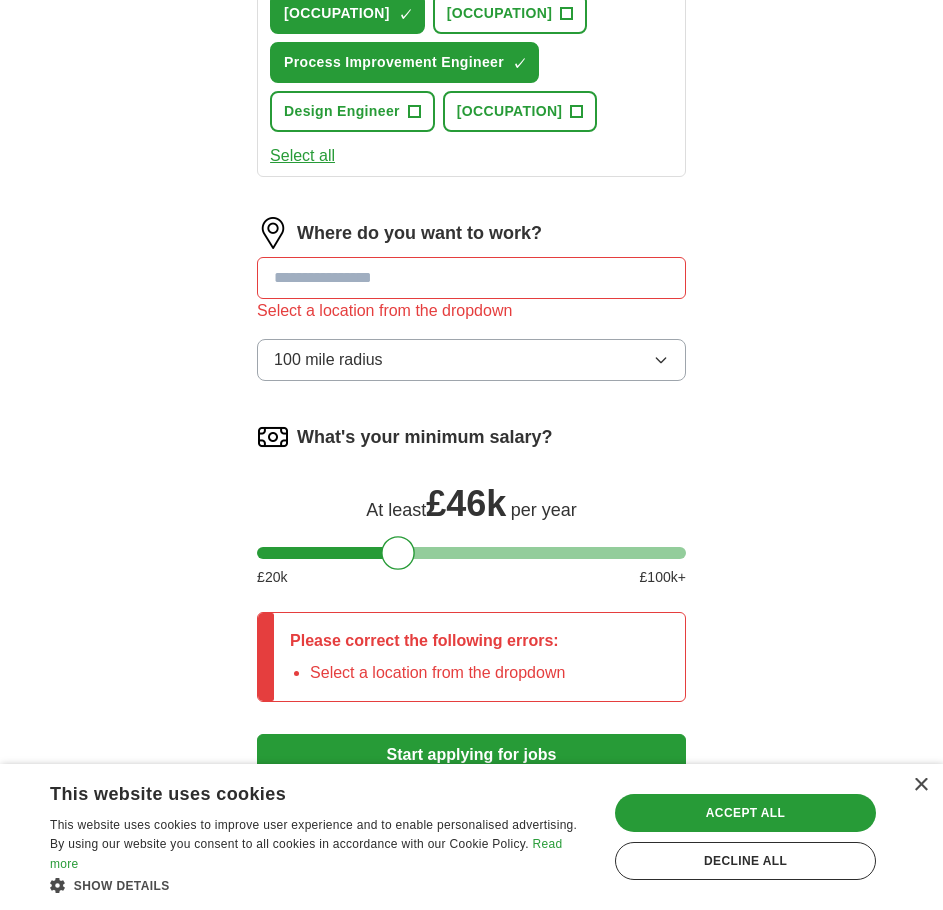 click on "Select a location from the dropdown" at bounding box center [471, 311] 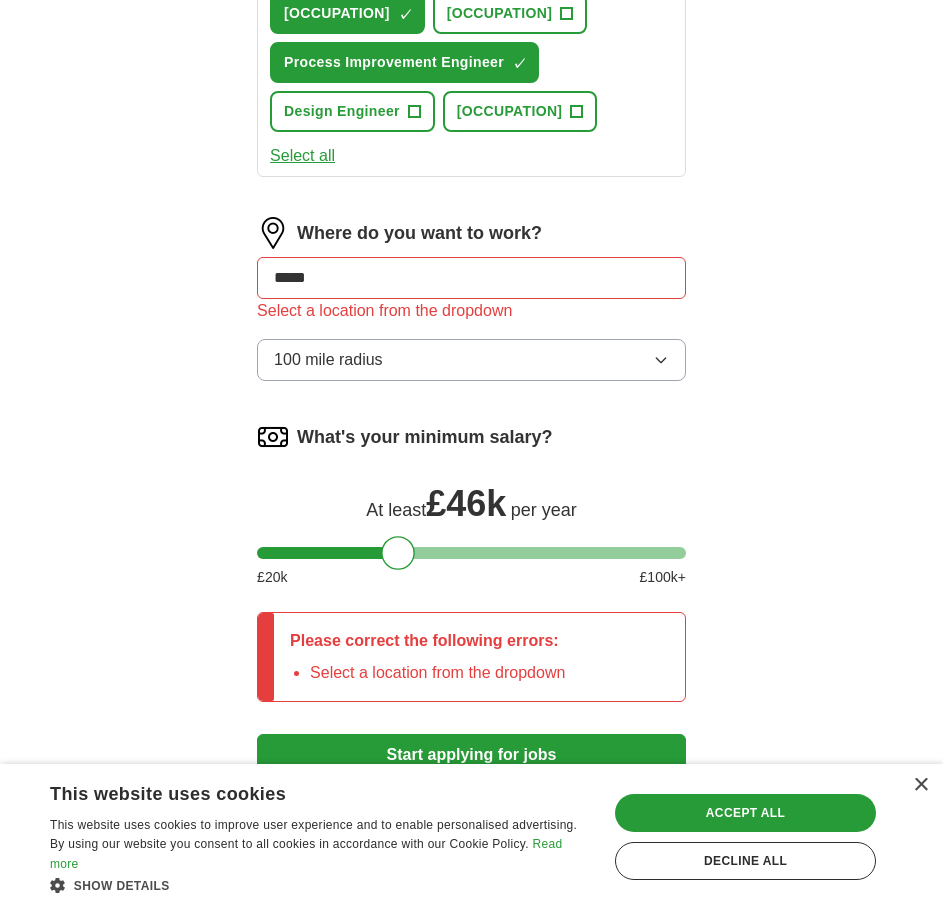 type on "******" 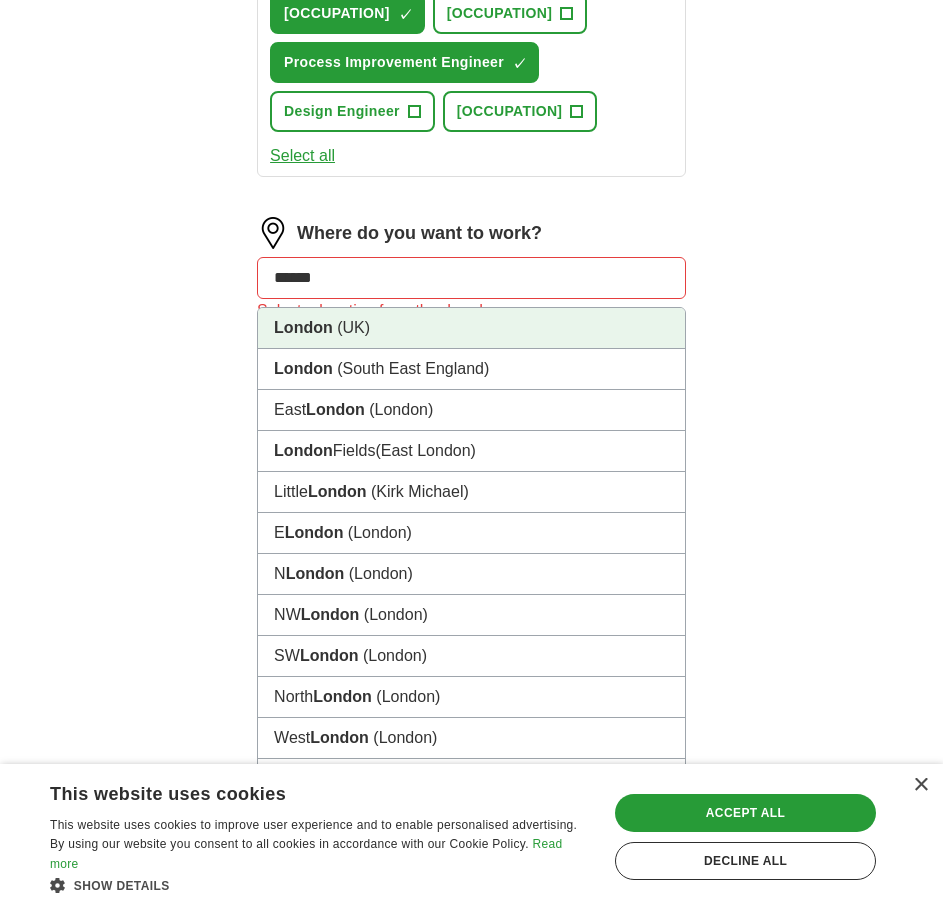 click on "[CITY]   (UK)" at bounding box center [471, 328] 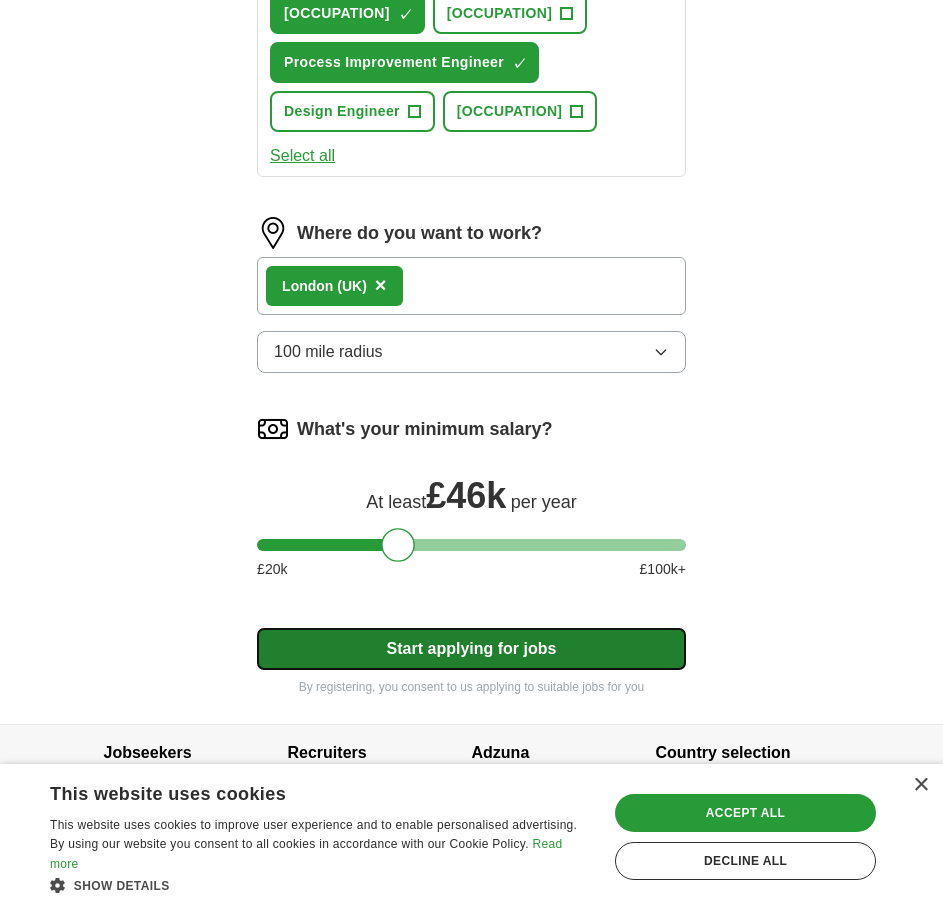 click on "Start applying for jobs" at bounding box center [471, 649] 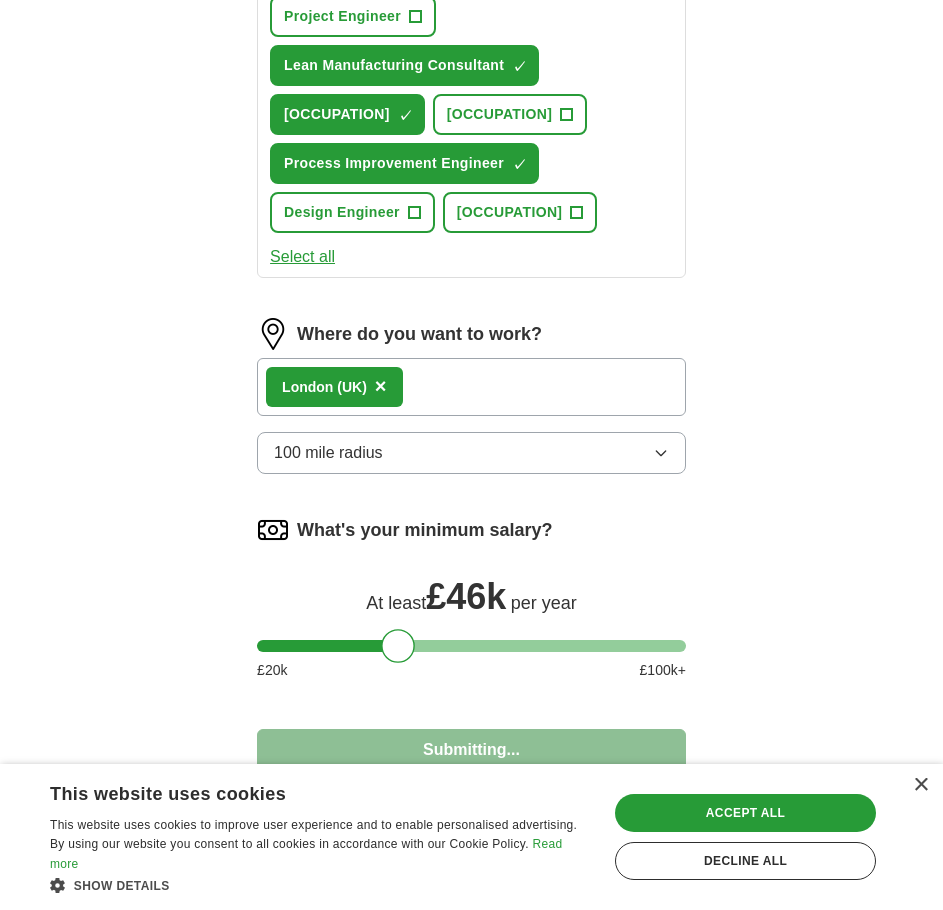 select on "**" 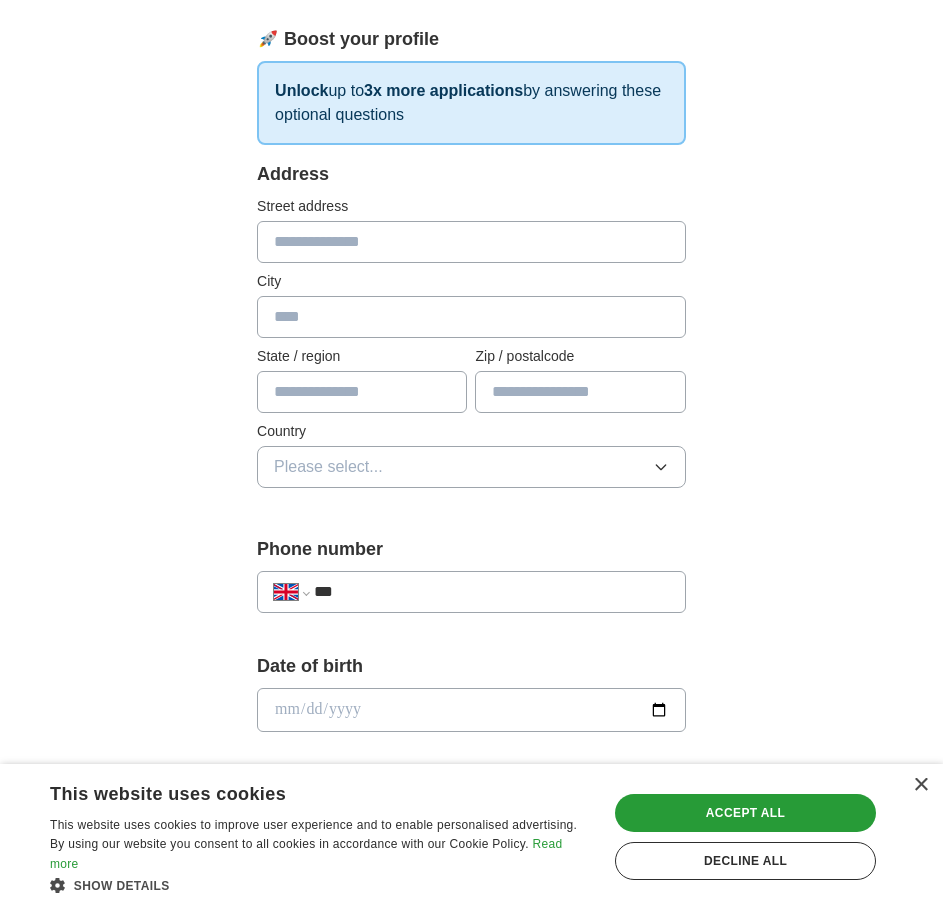 scroll, scrollTop: 0, scrollLeft: 0, axis: both 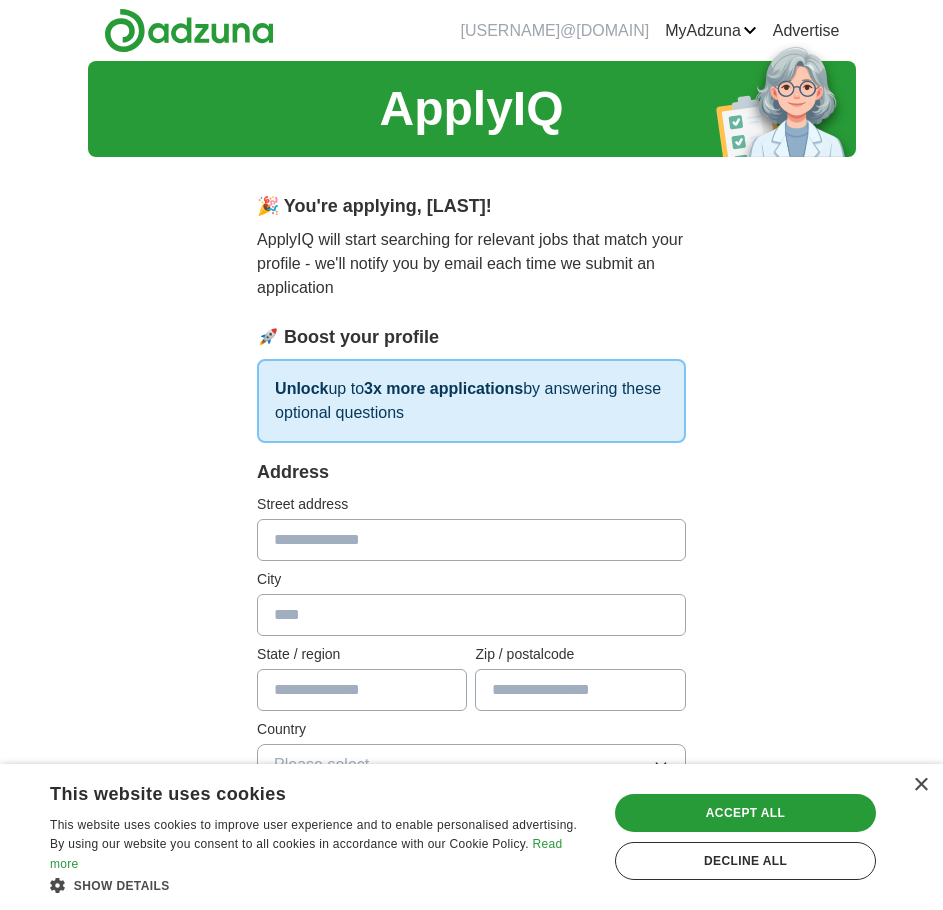 click at bounding box center [471, 540] 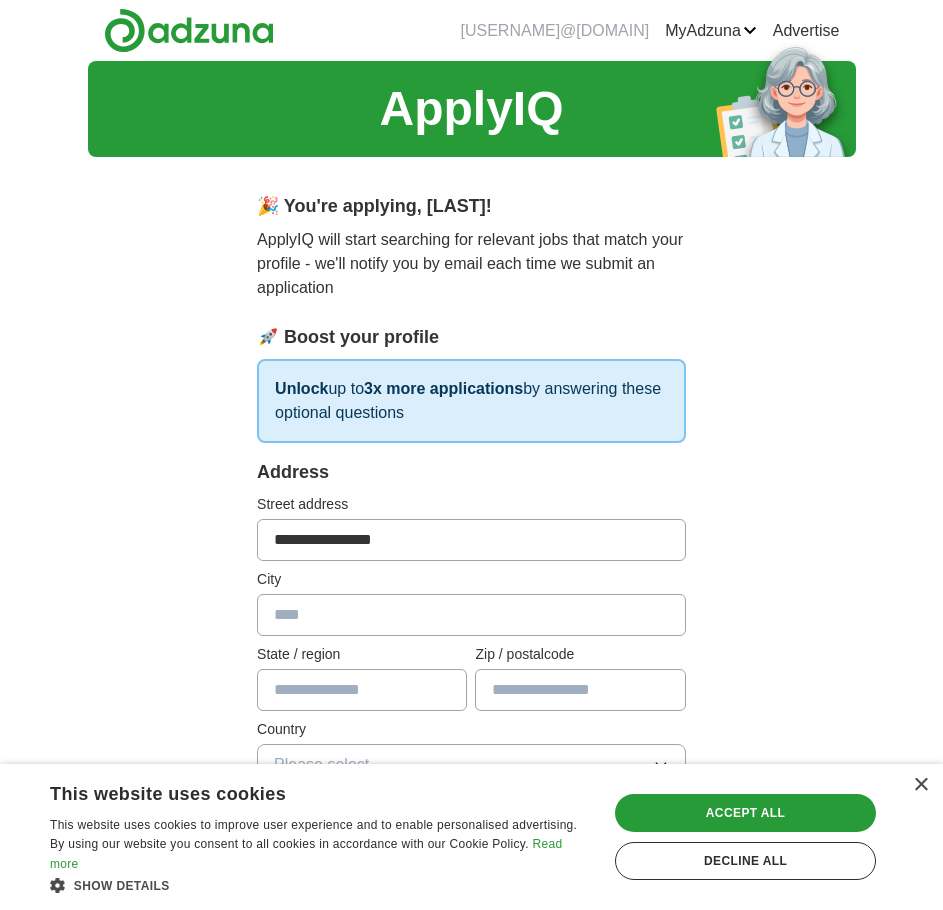 type on "**********" 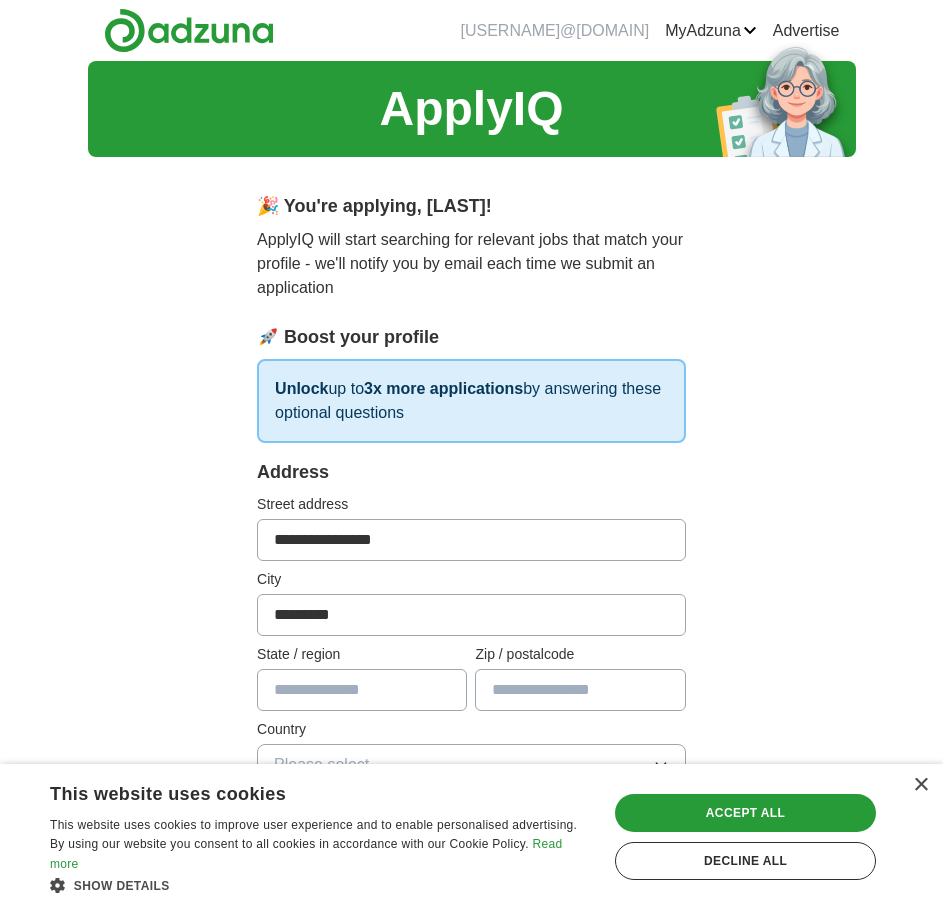 type on "*********" 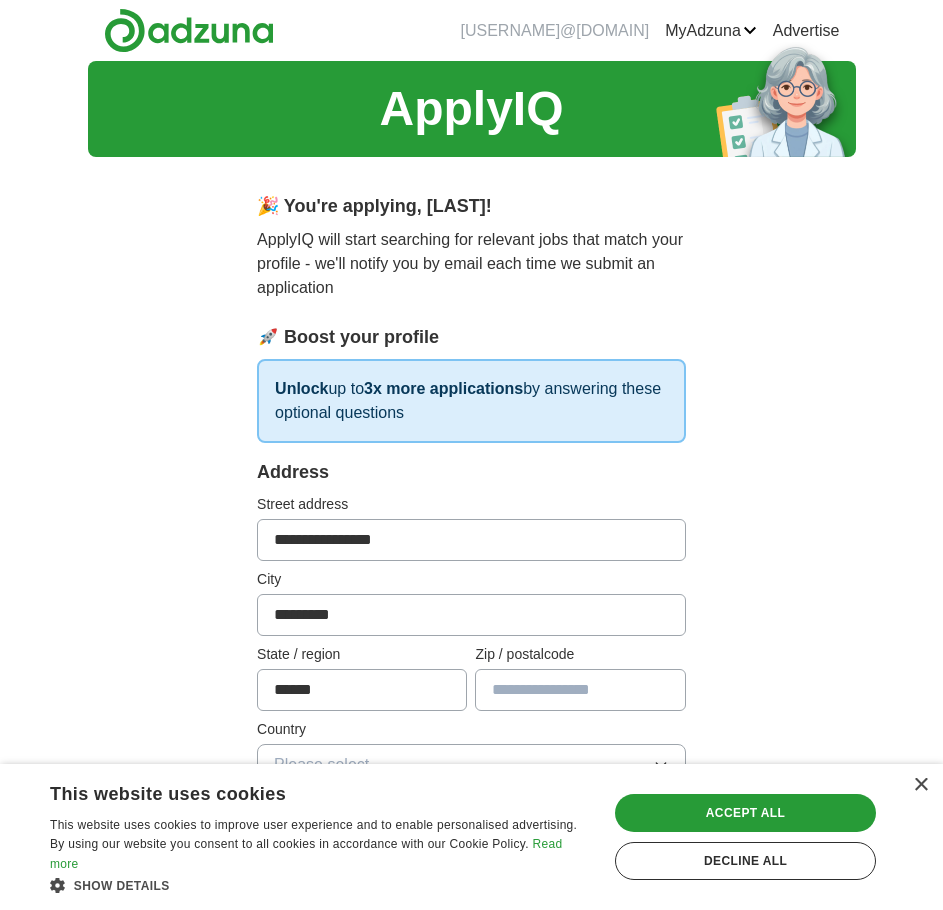type on "******" 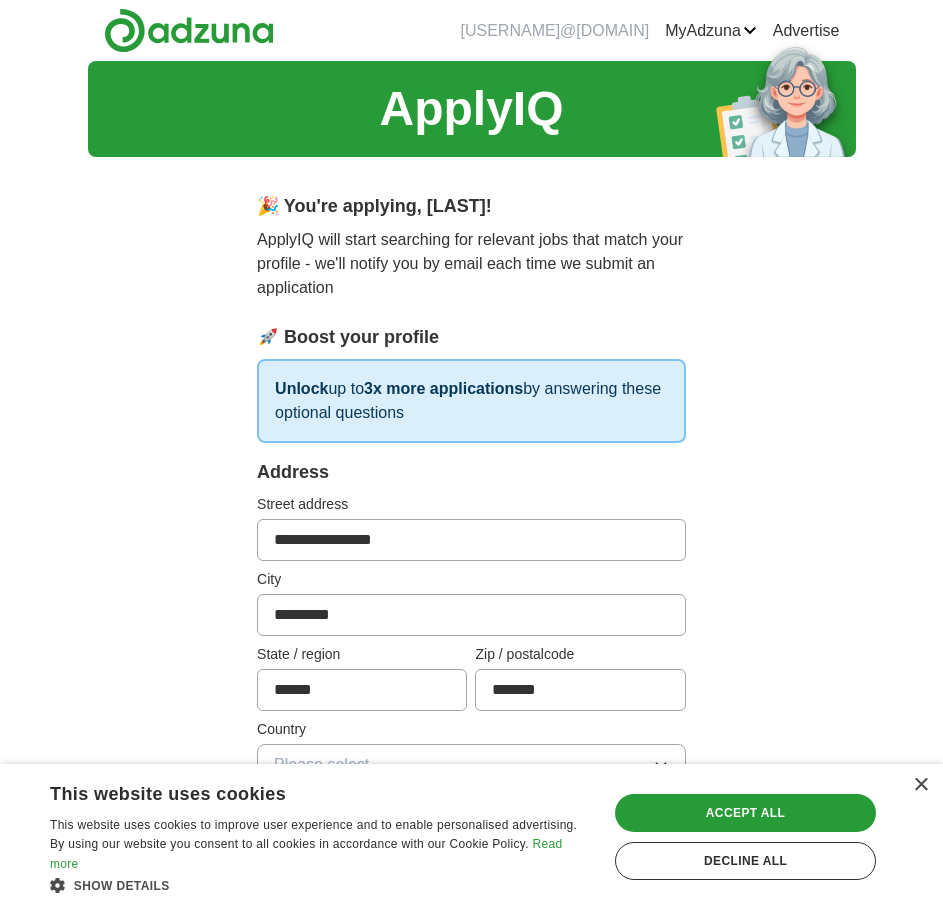 type on "*******" 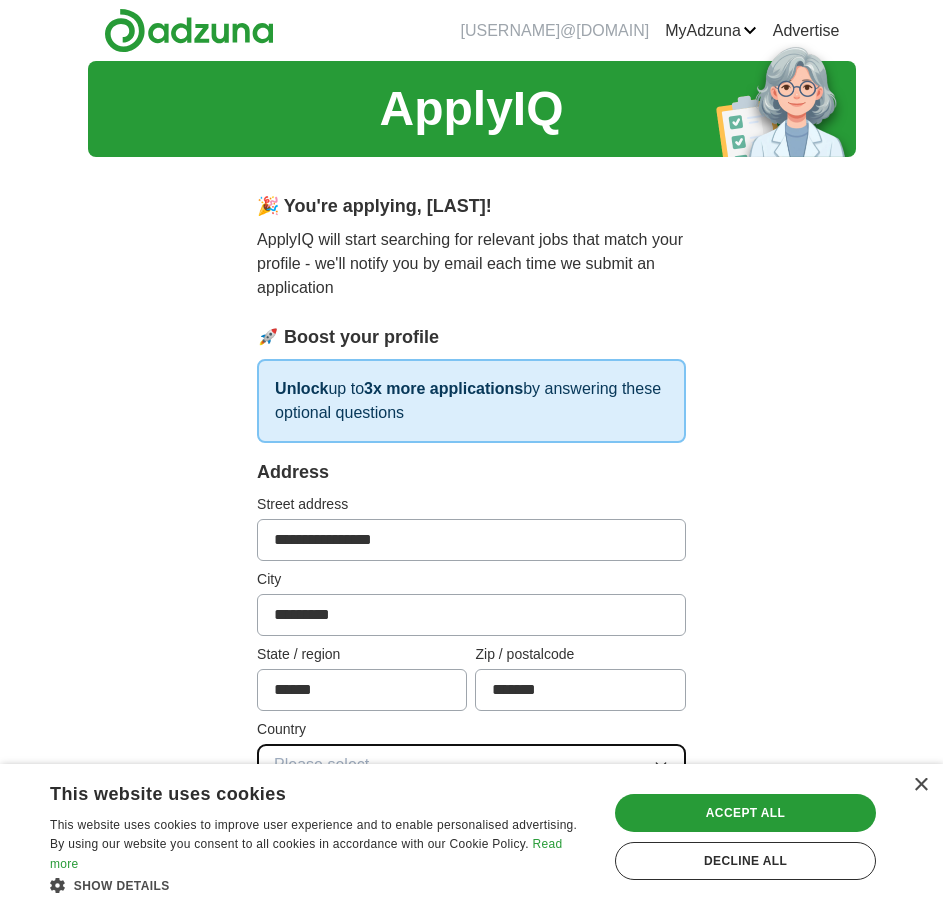 type 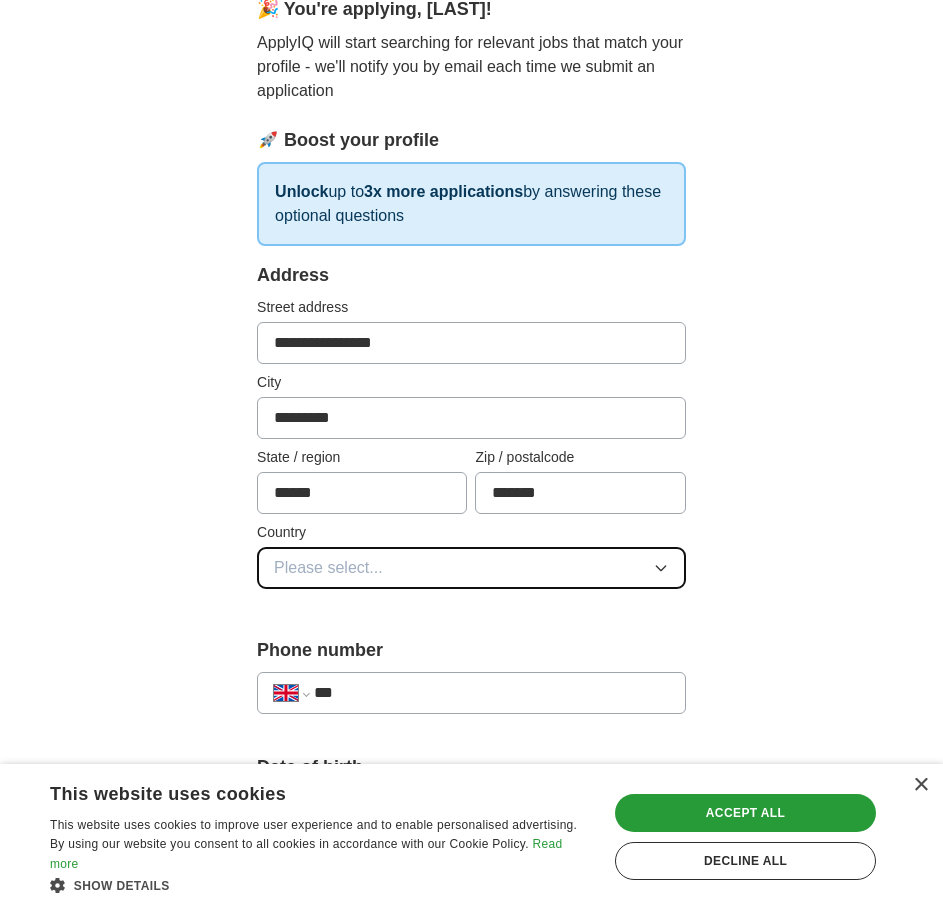 scroll, scrollTop: 200, scrollLeft: 0, axis: vertical 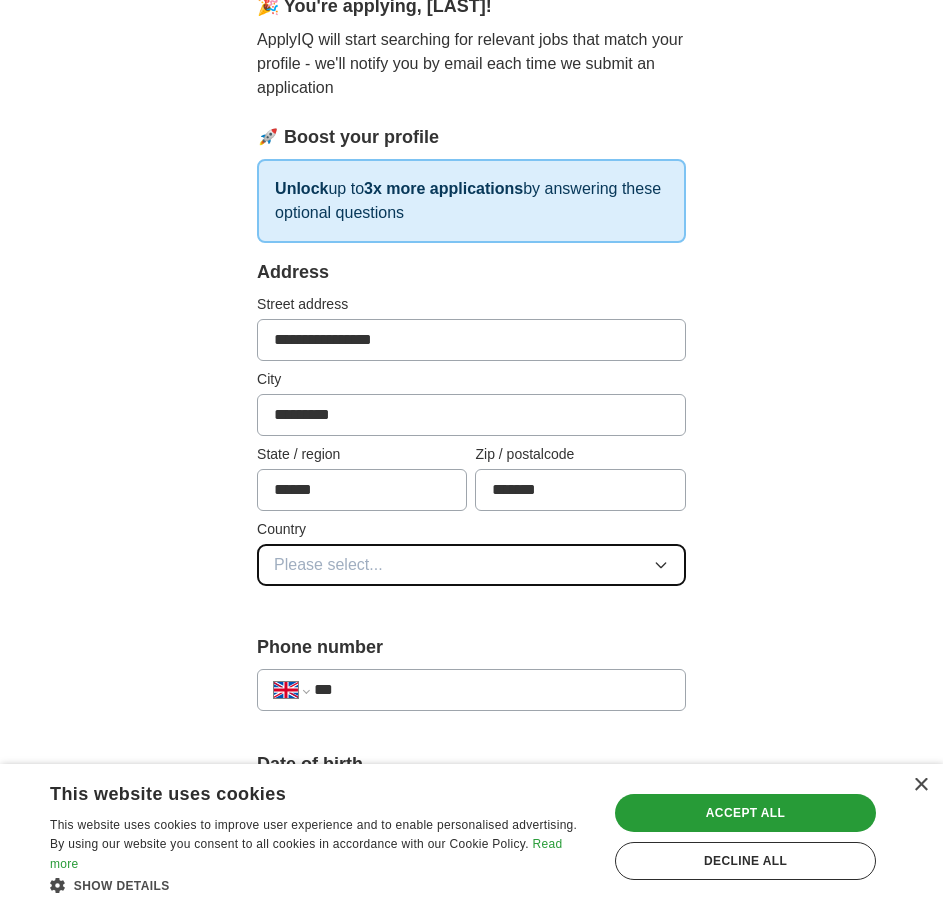 click on "Please select..." at bounding box center (471, 565) 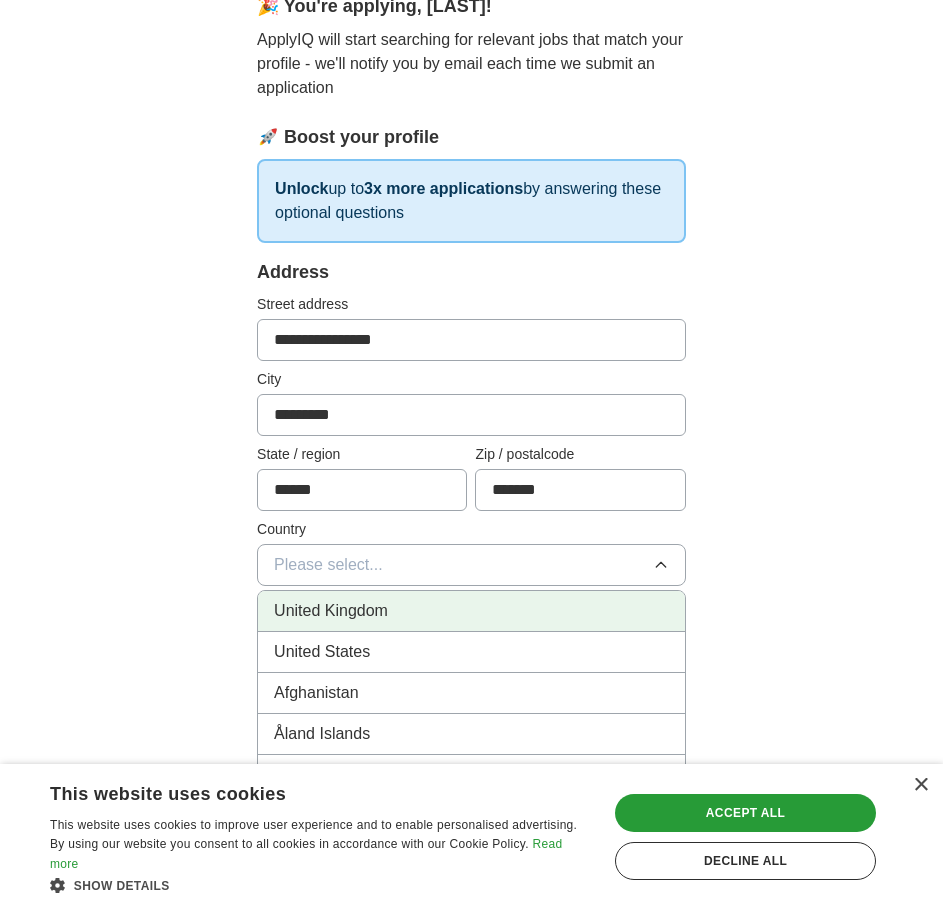 click on "United Kingdom" at bounding box center (471, 611) 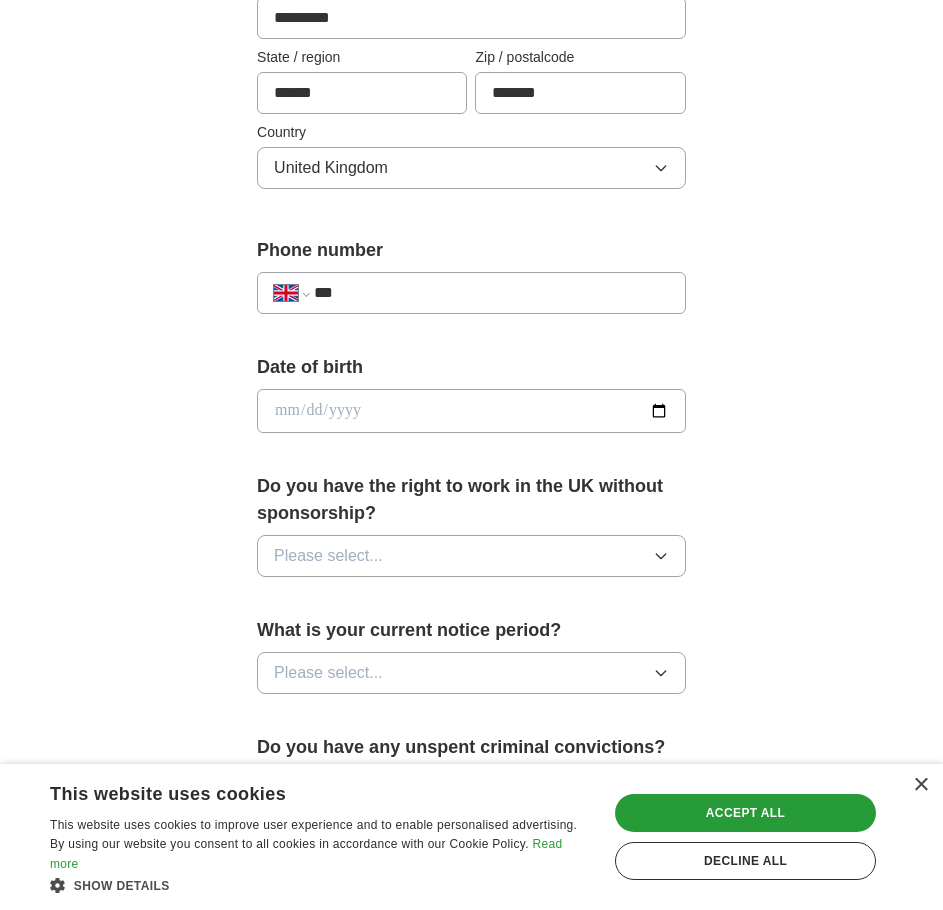 scroll, scrollTop: 600, scrollLeft: 0, axis: vertical 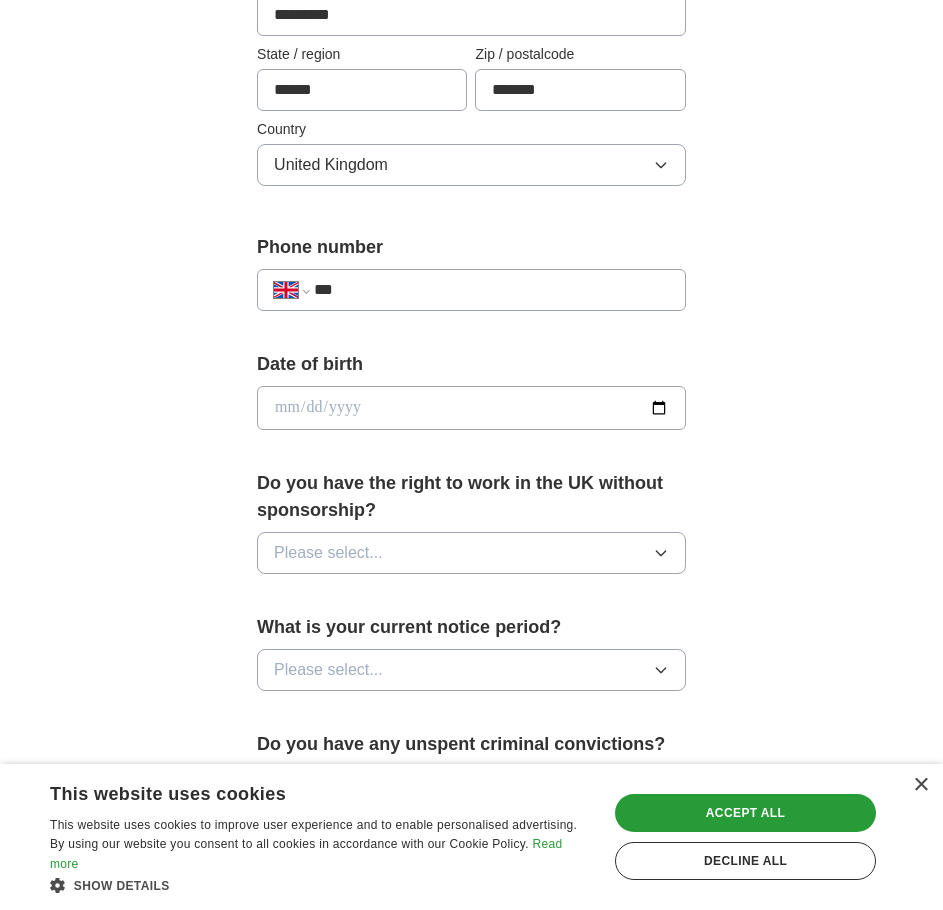 click on "***" at bounding box center (491, 290) 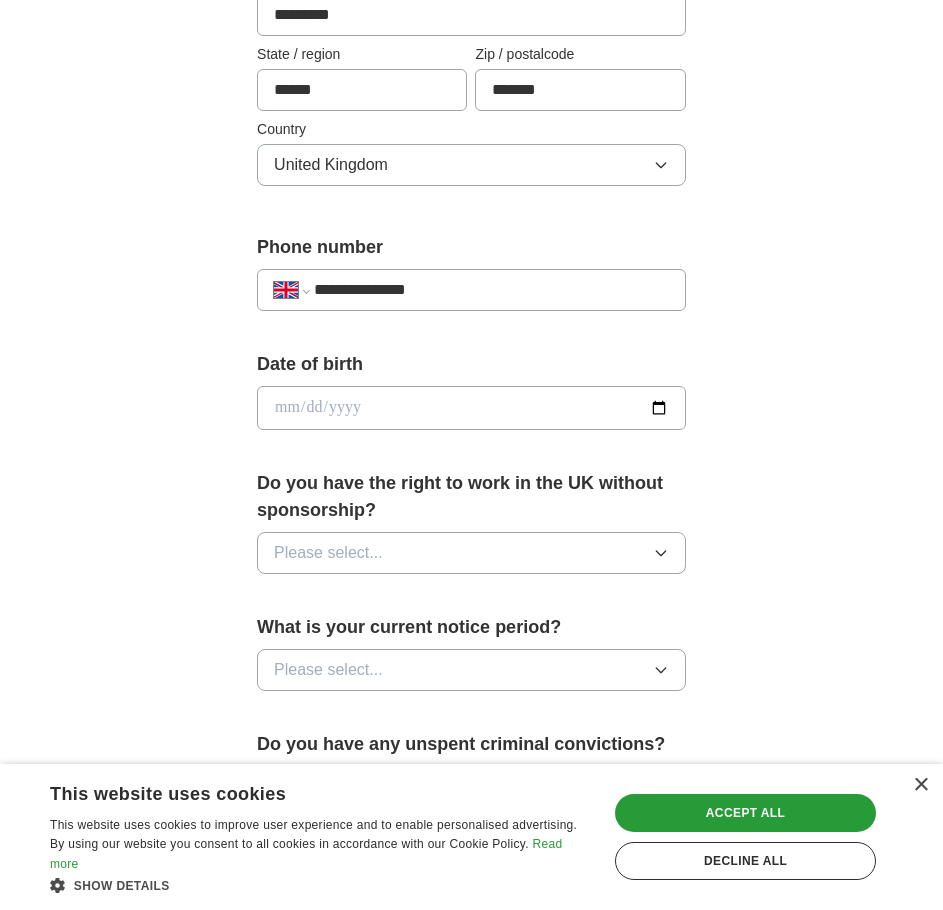 type on "**********" 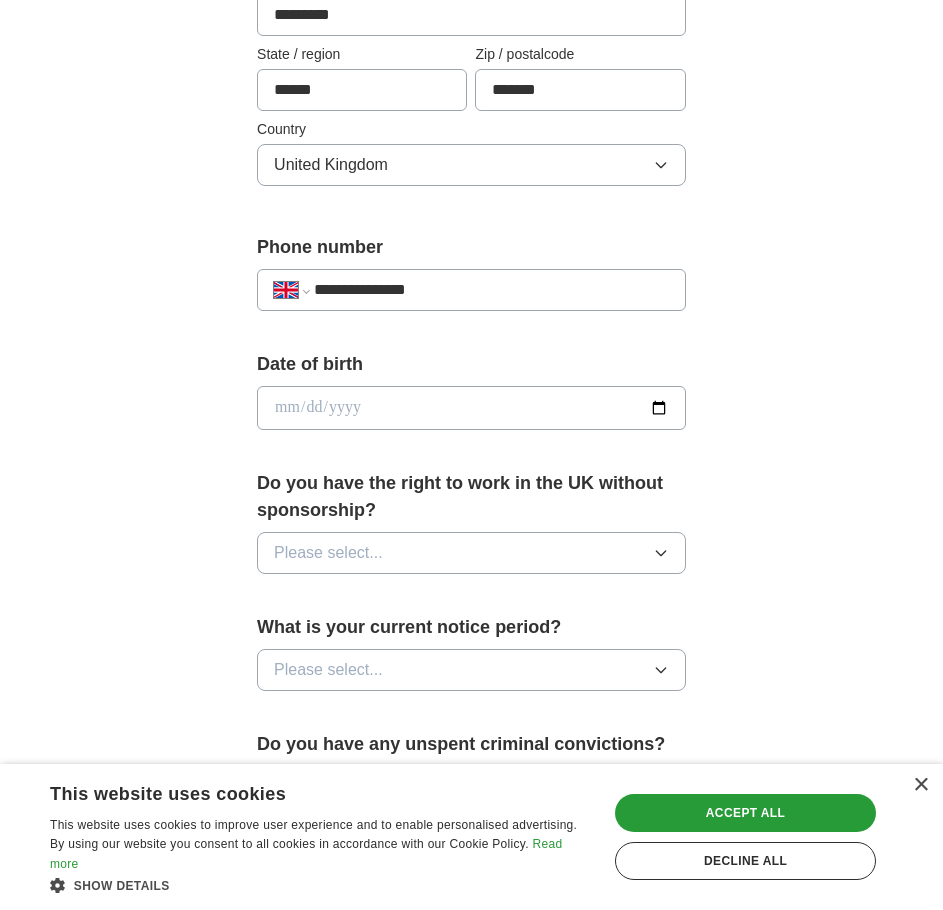 click at bounding box center (471, 408) 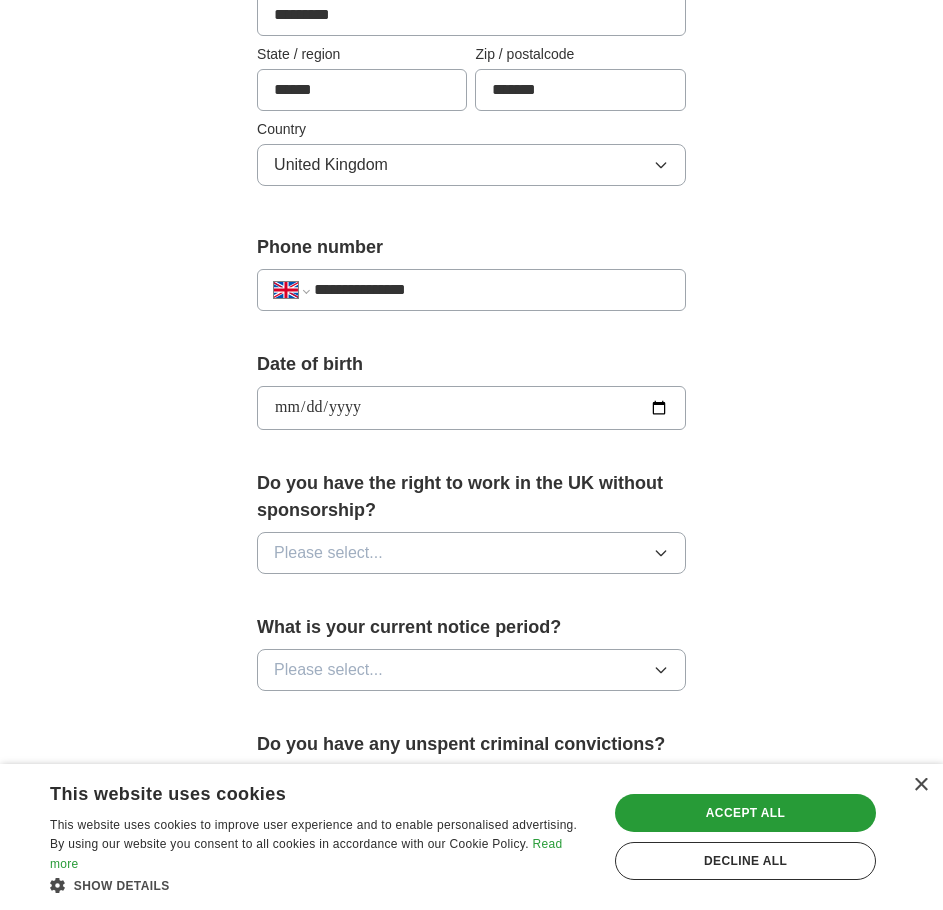 type on "**********" 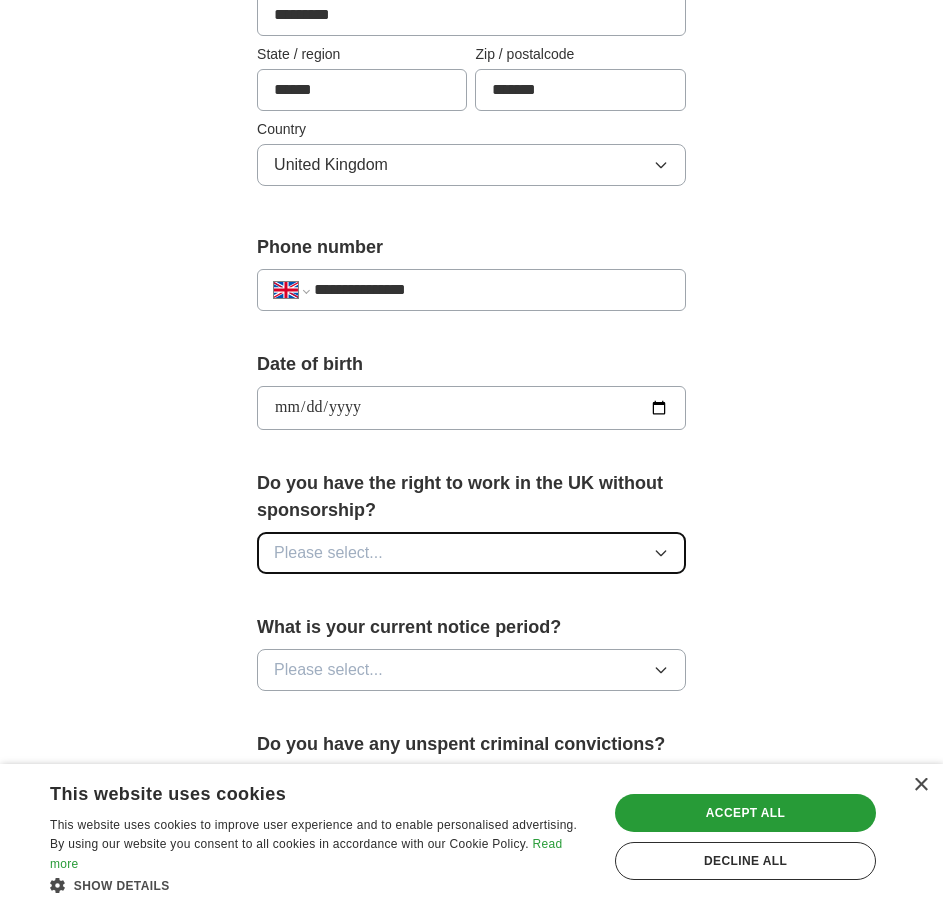 click on "Please select..." at bounding box center (471, 553) 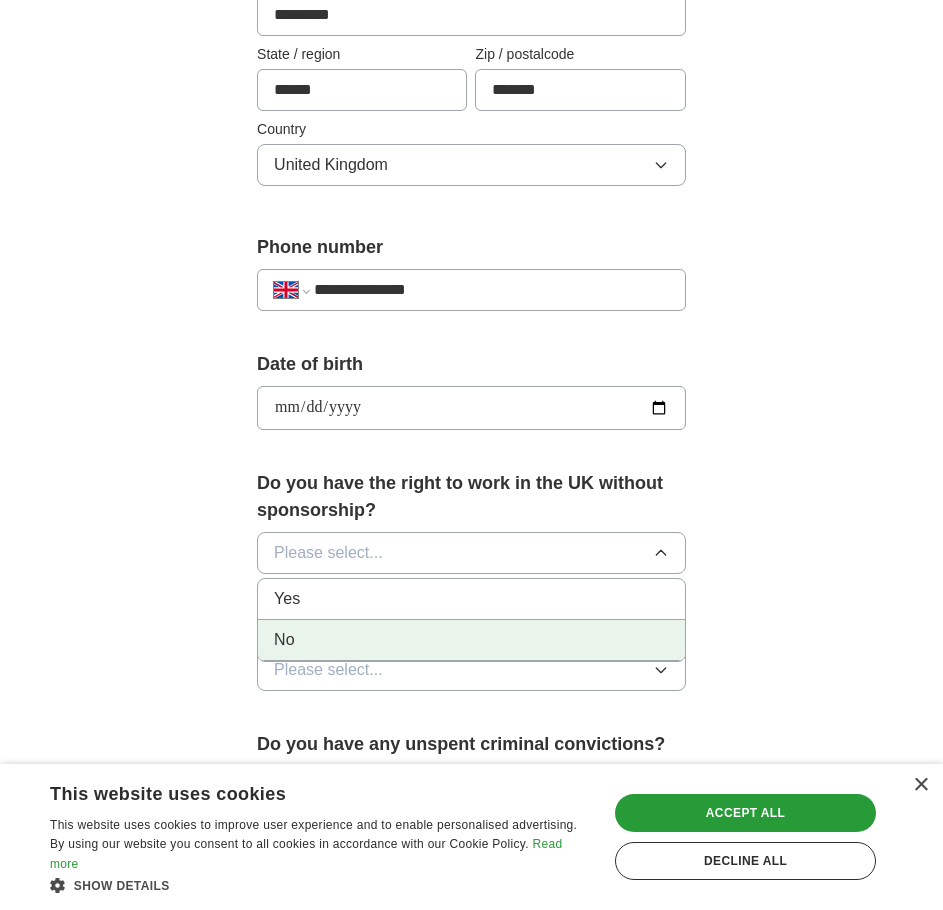 click on "No" at bounding box center [471, 640] 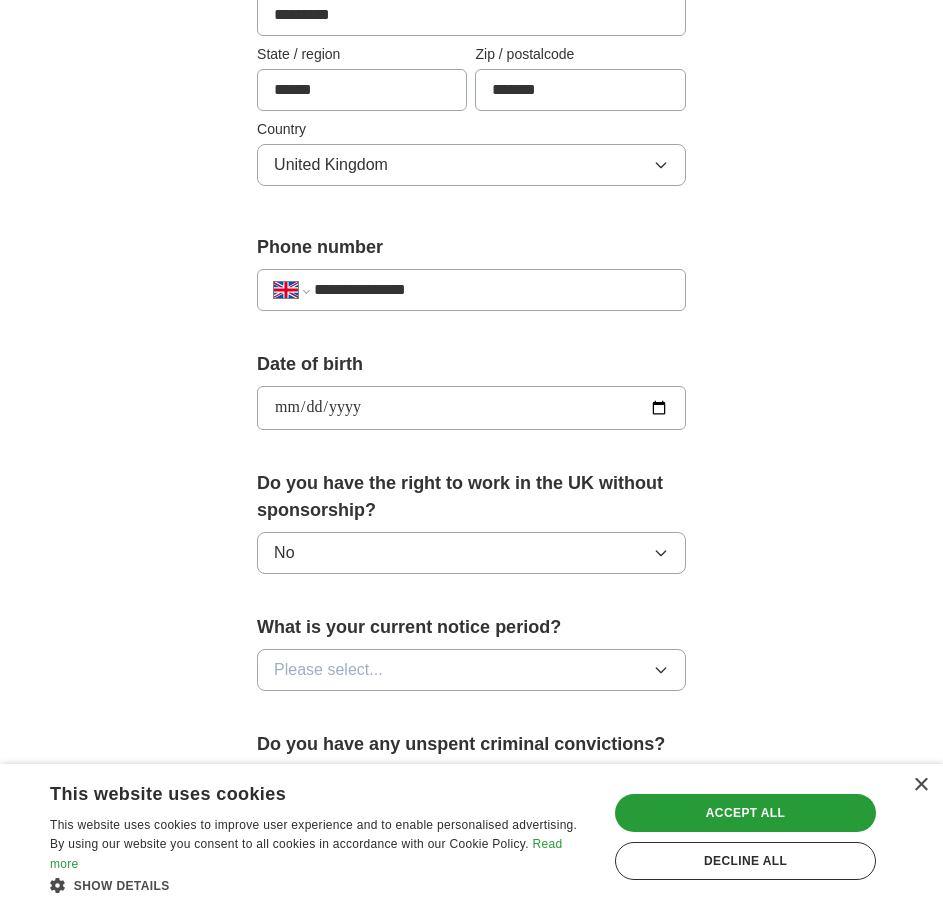 scroll, scrollTop: 800, scrollLeft: 0, axis: vertical 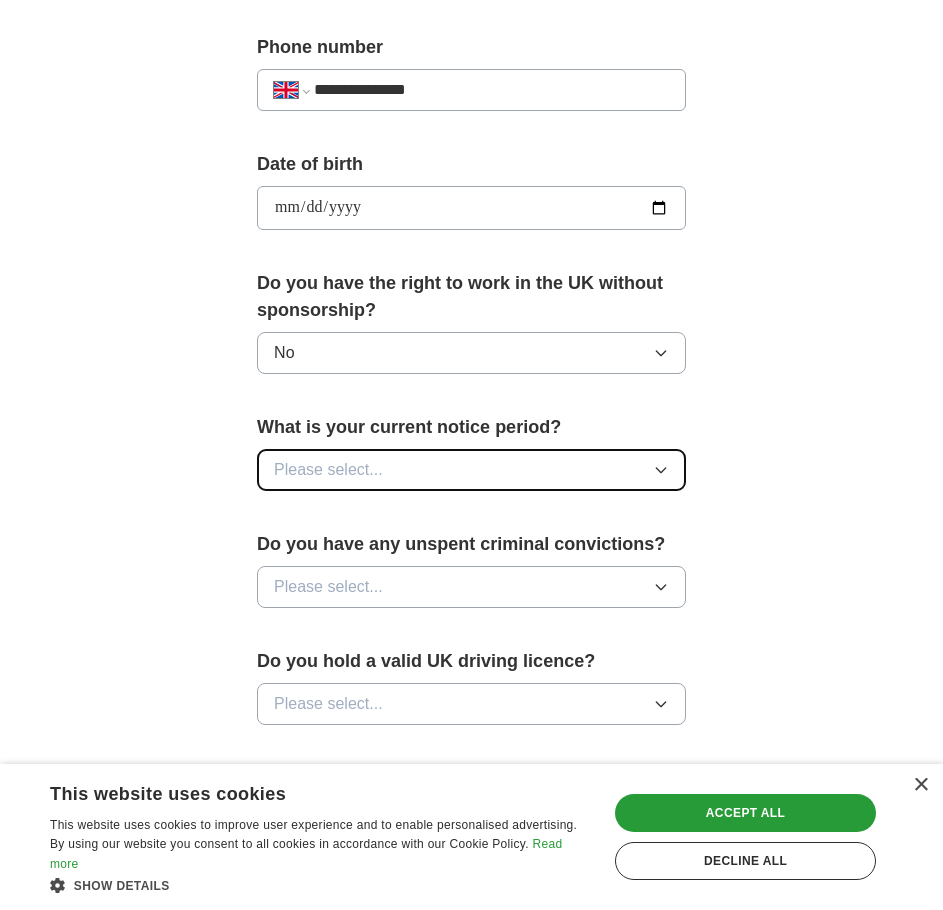 drag, startPoint x: 434, startPoint y: 464, endPoint x: 427, endPoint y: 487, distance: 24.04163 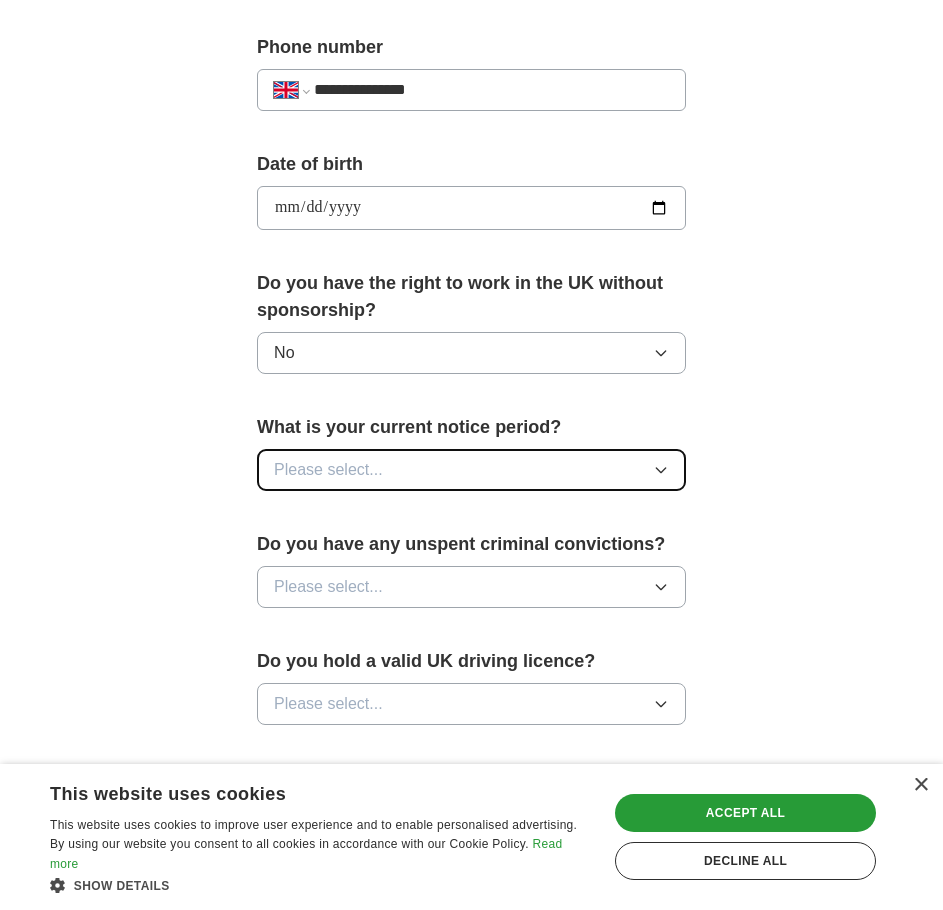 click on "Please select..." at bounding box center [471, 470] 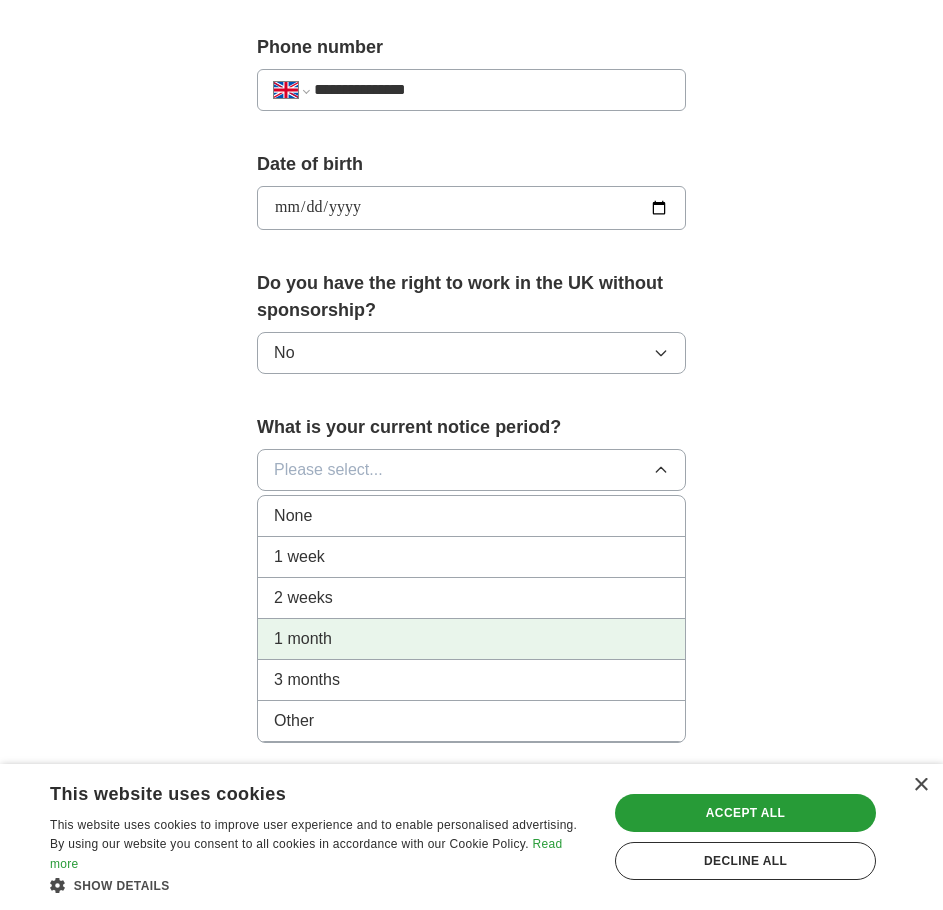 click on "1 month" at bounding box center [471, 639] 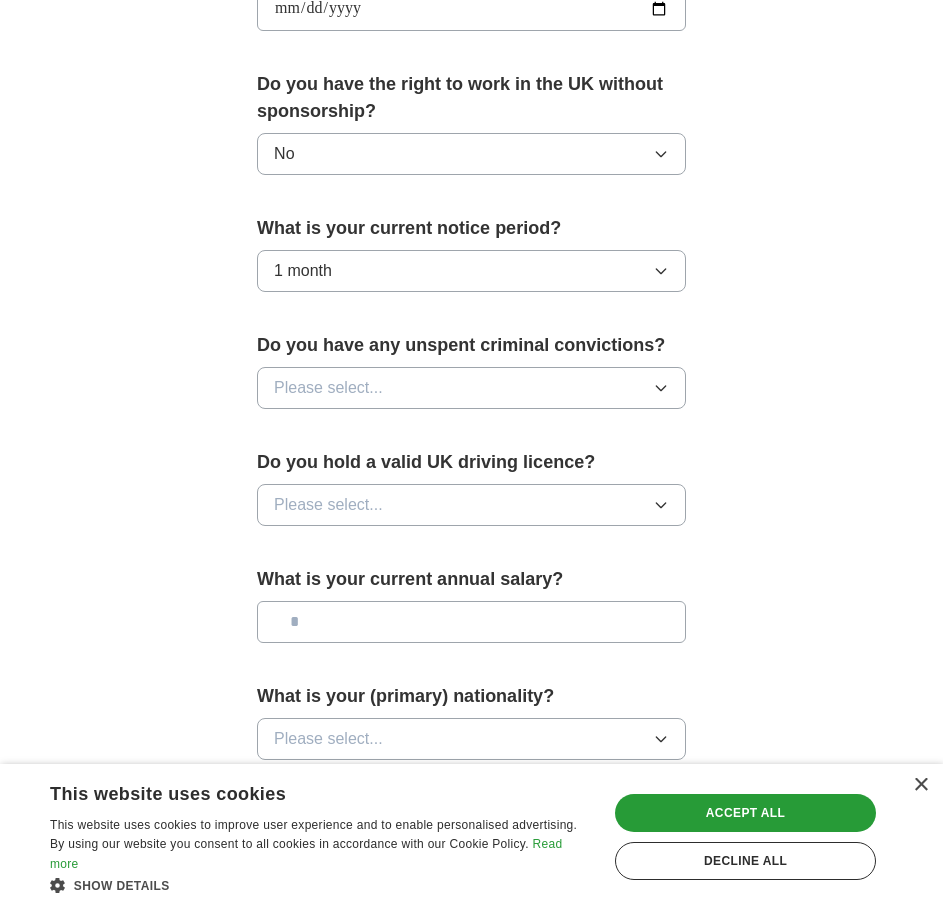 scroll, scrollTop: 1000, scrollLeft: 0, axis: vertical 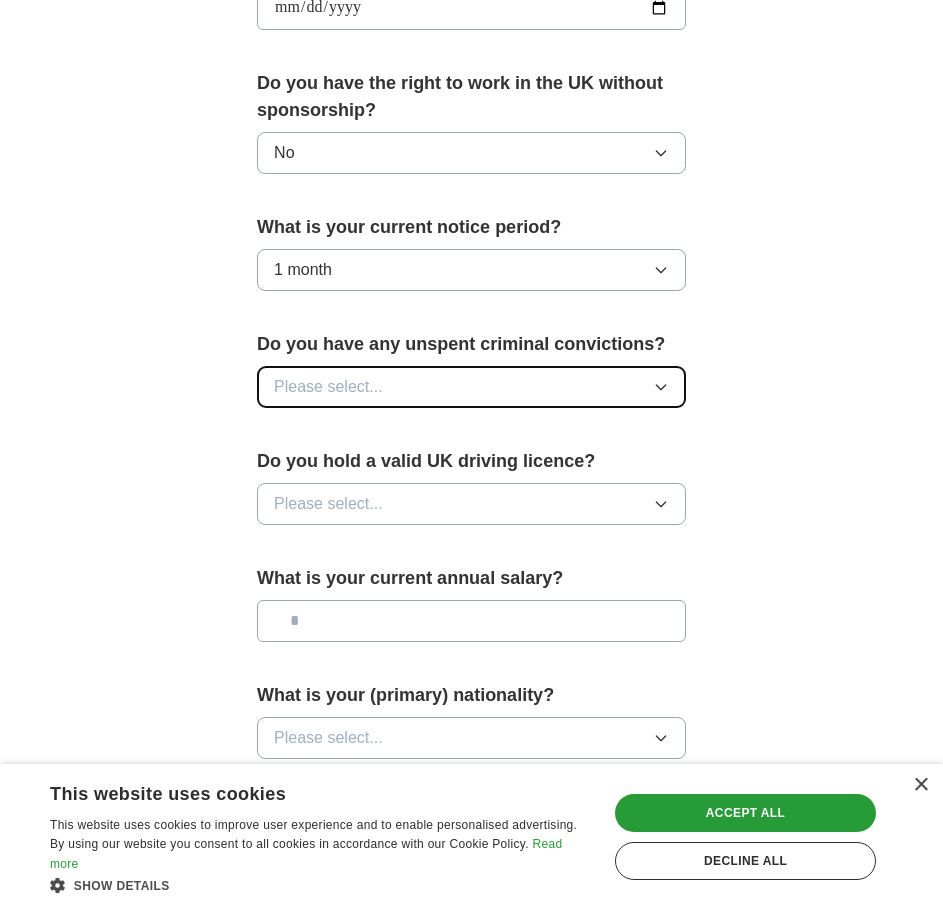 click on "Please select..." at bounding box center (471, 387) 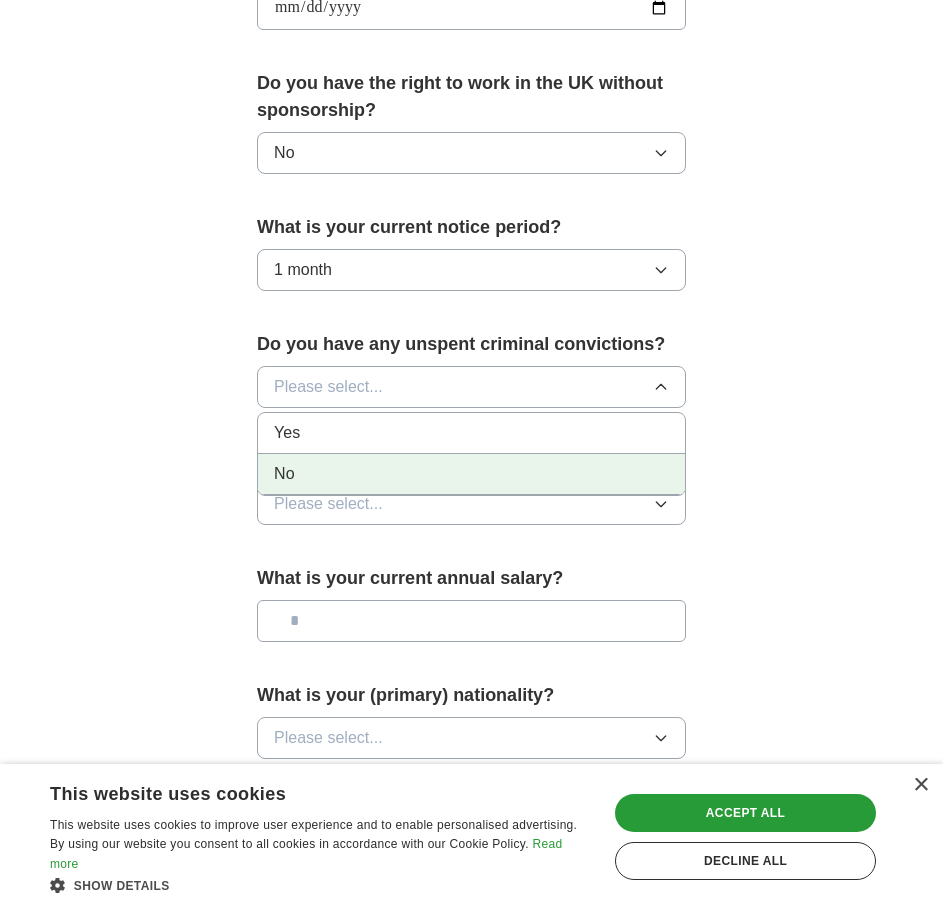 click on "No" at bounding box center [471, 474] 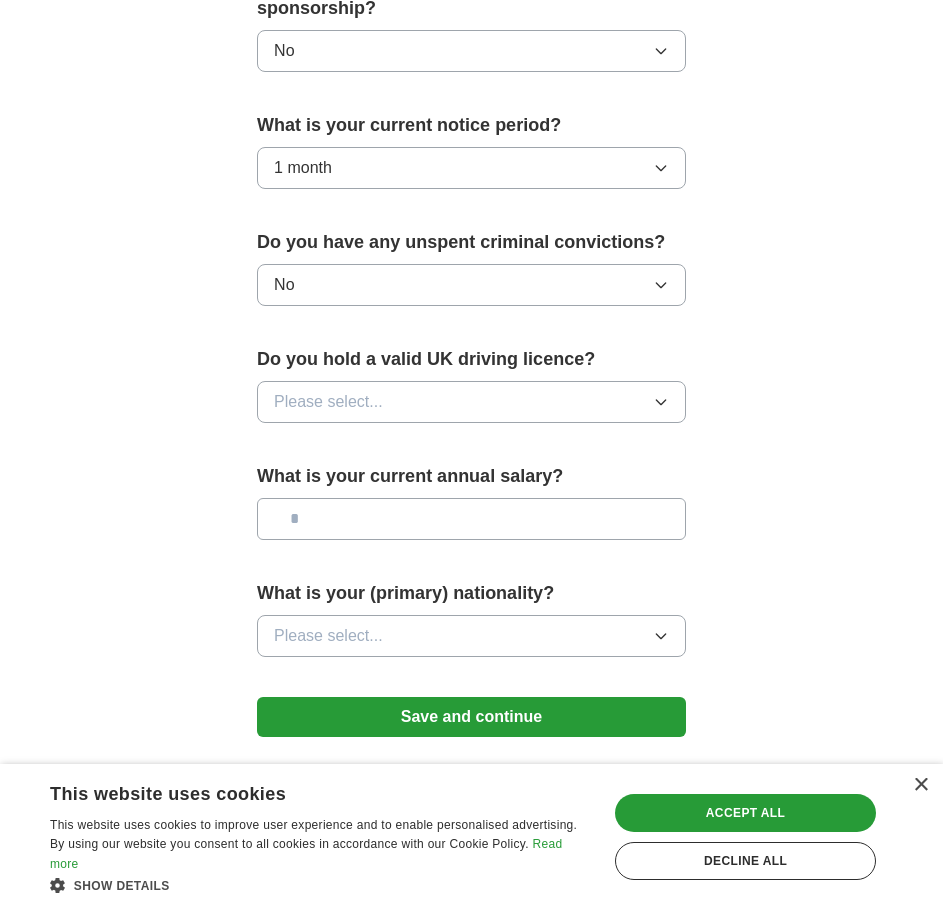 scroll, scrollTop: 1171, scrollLeft: 0, axis: vertical 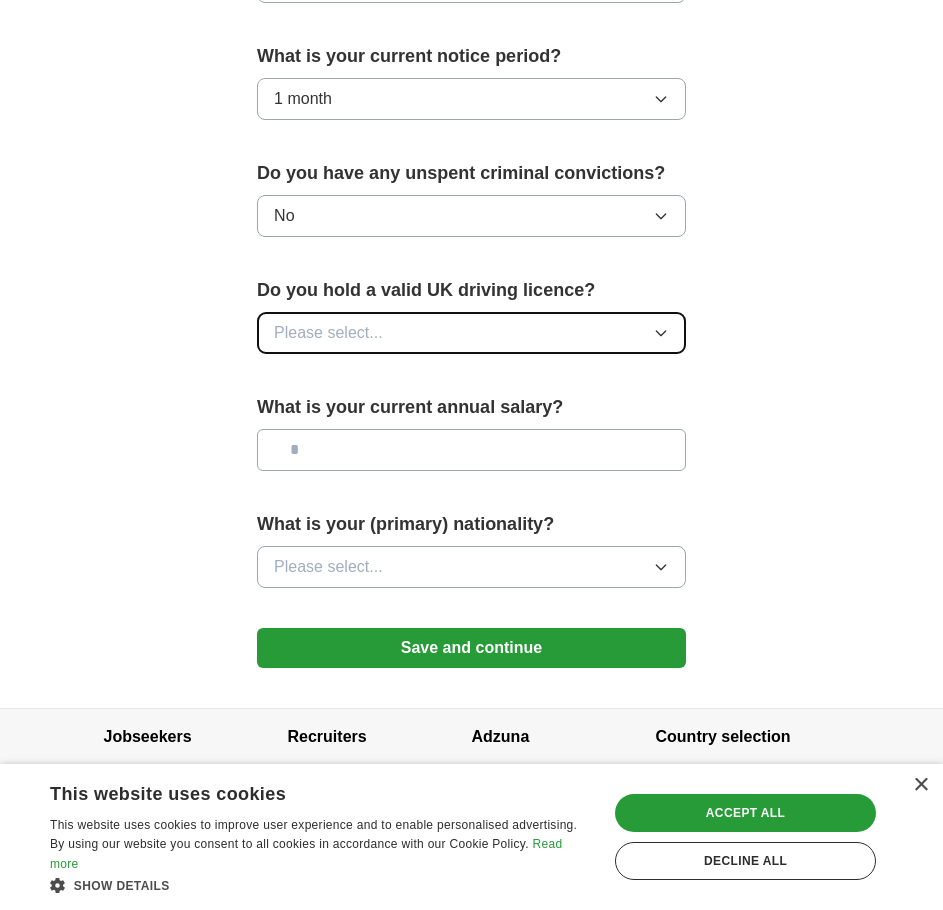 click on "Please select..." at bounding box center (471, 333) 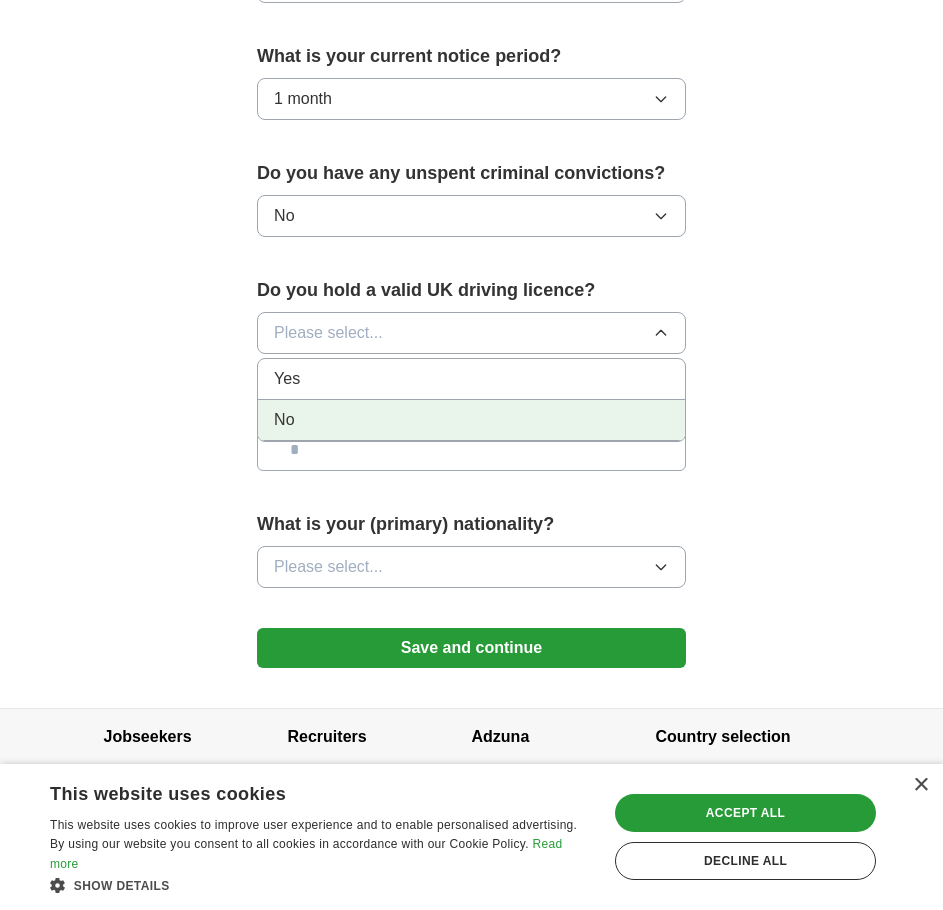 click on "No" at bounding box center (471, 420) 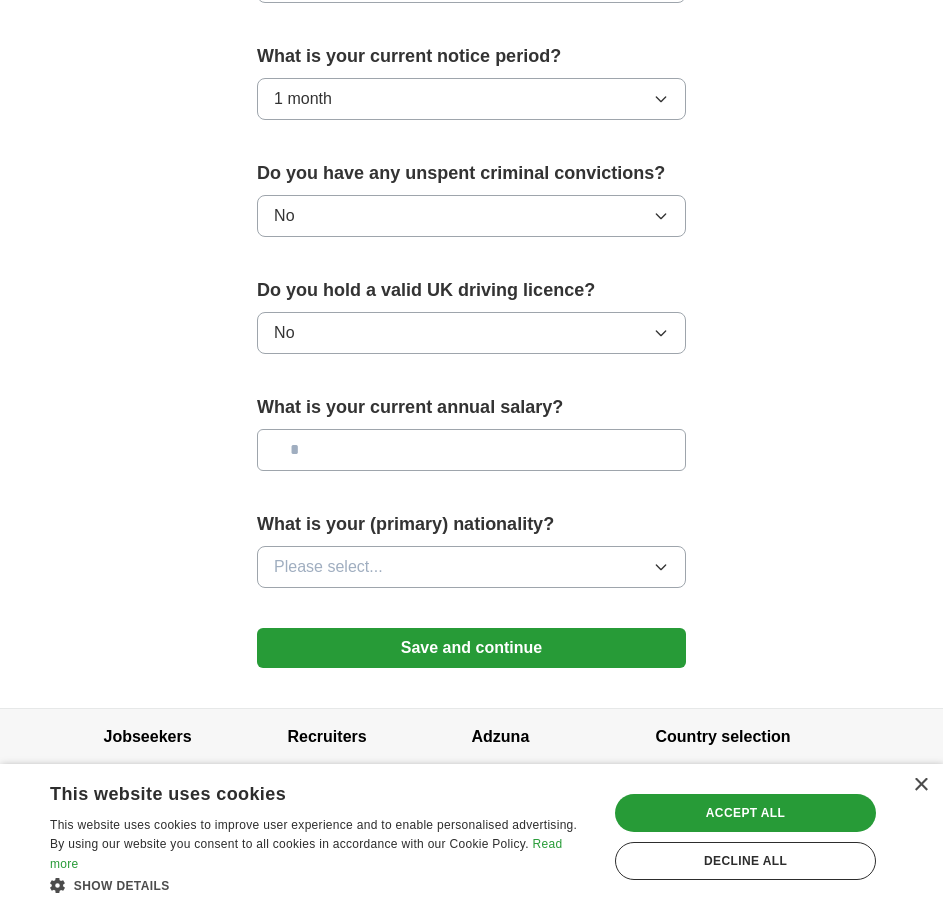 click at bounding box center [471, 450] 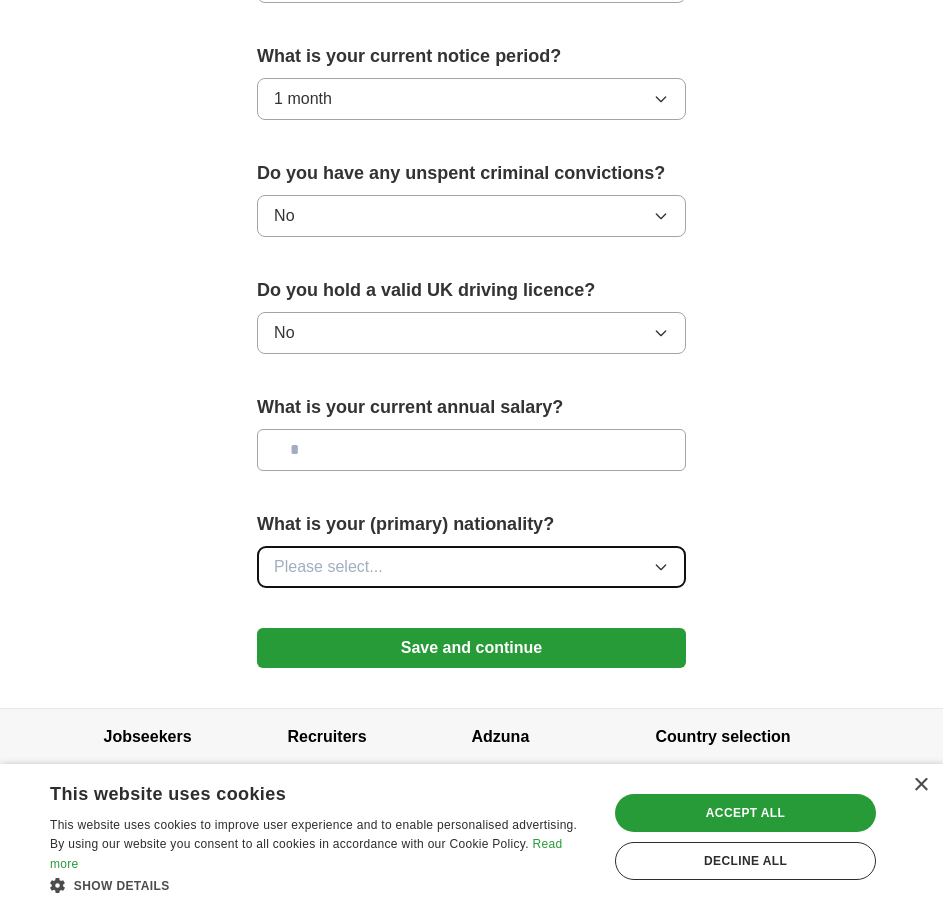 click on "Please select..." at bounding box center (471, 567) 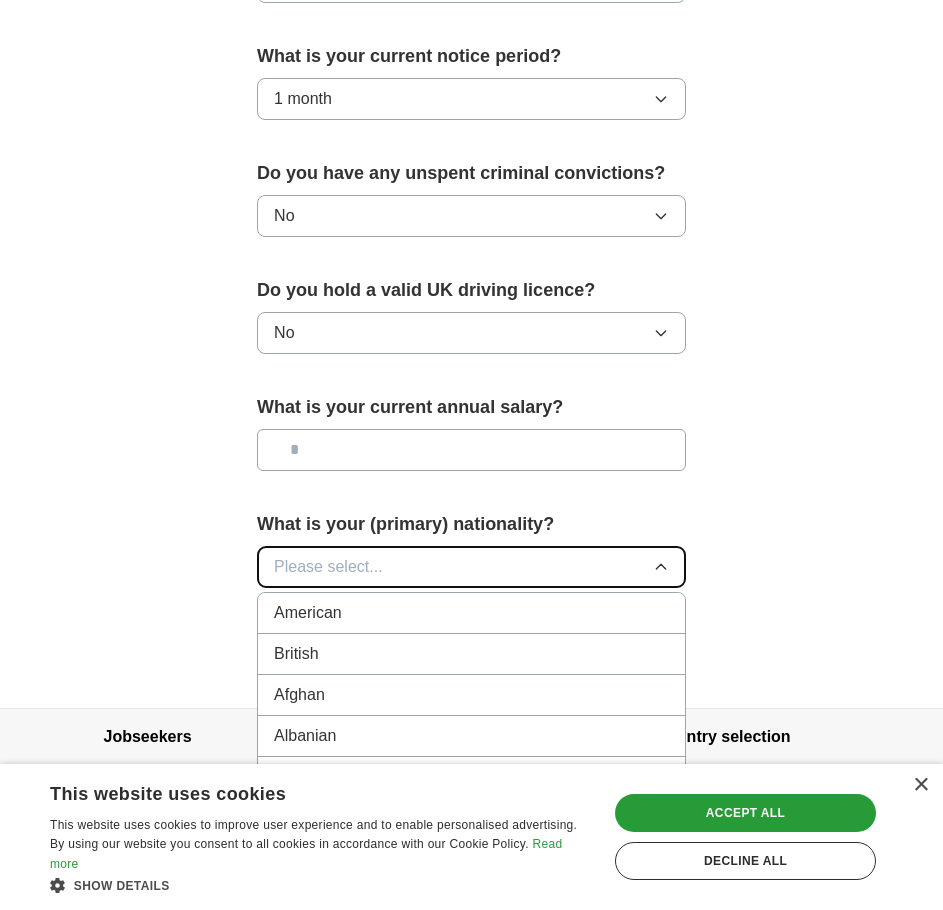 type 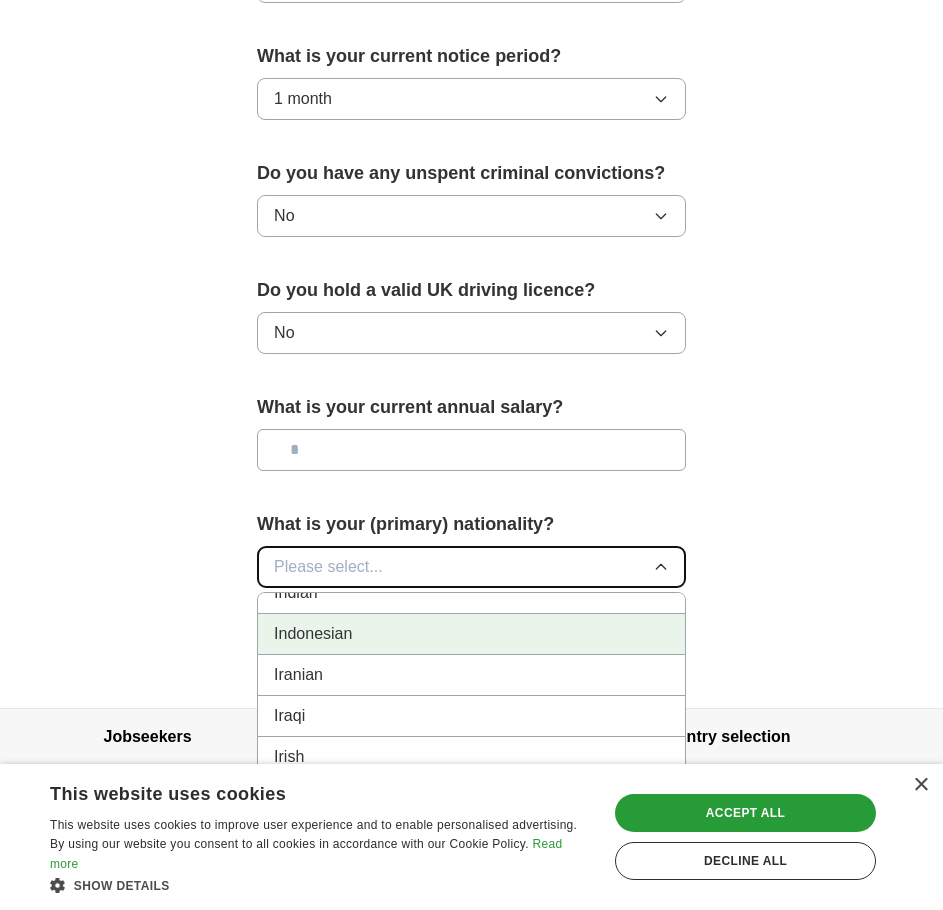 scroll, scrollTop: 3200, scrollLeft: 0, axis: vertical 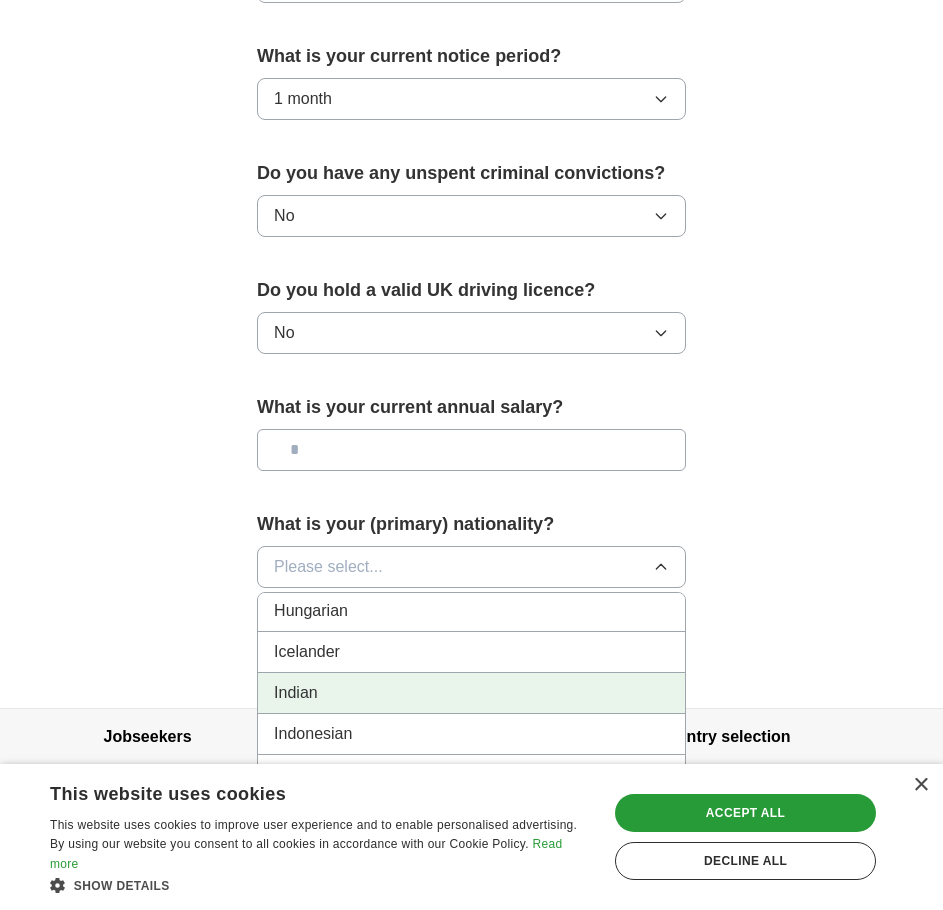 click on "Indian" at bounding box center [471, 693] 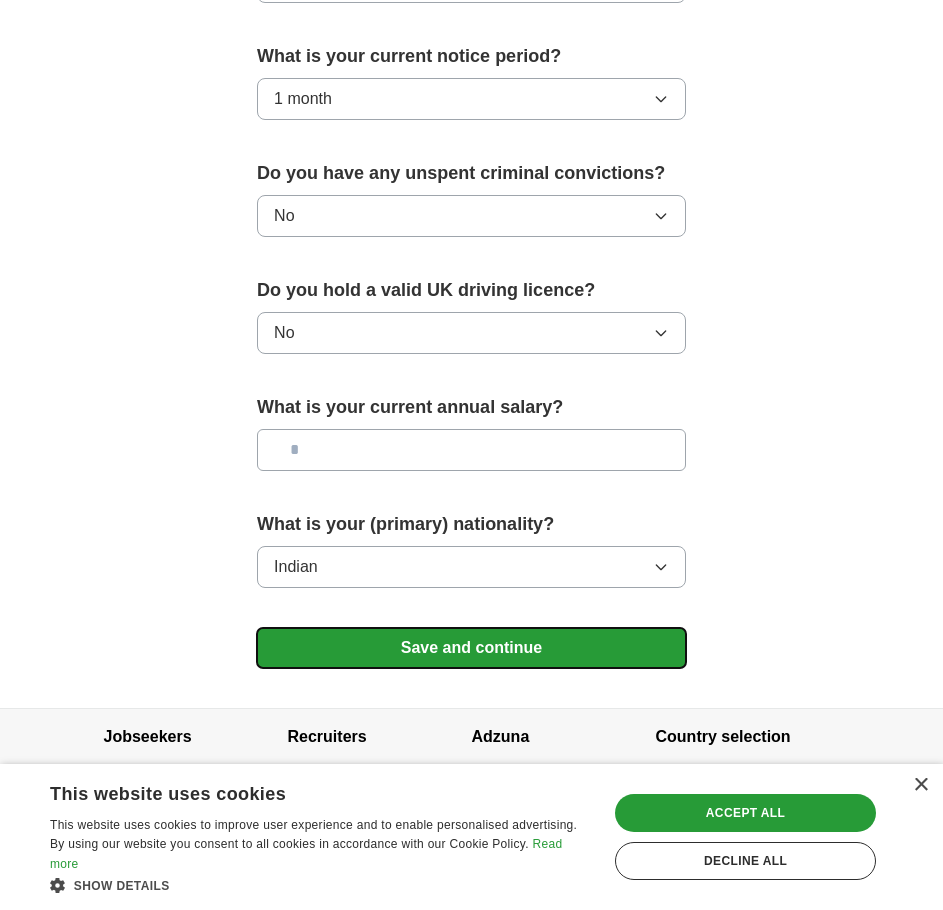 click on "Save and continue" at bounding box center [471, 648] 